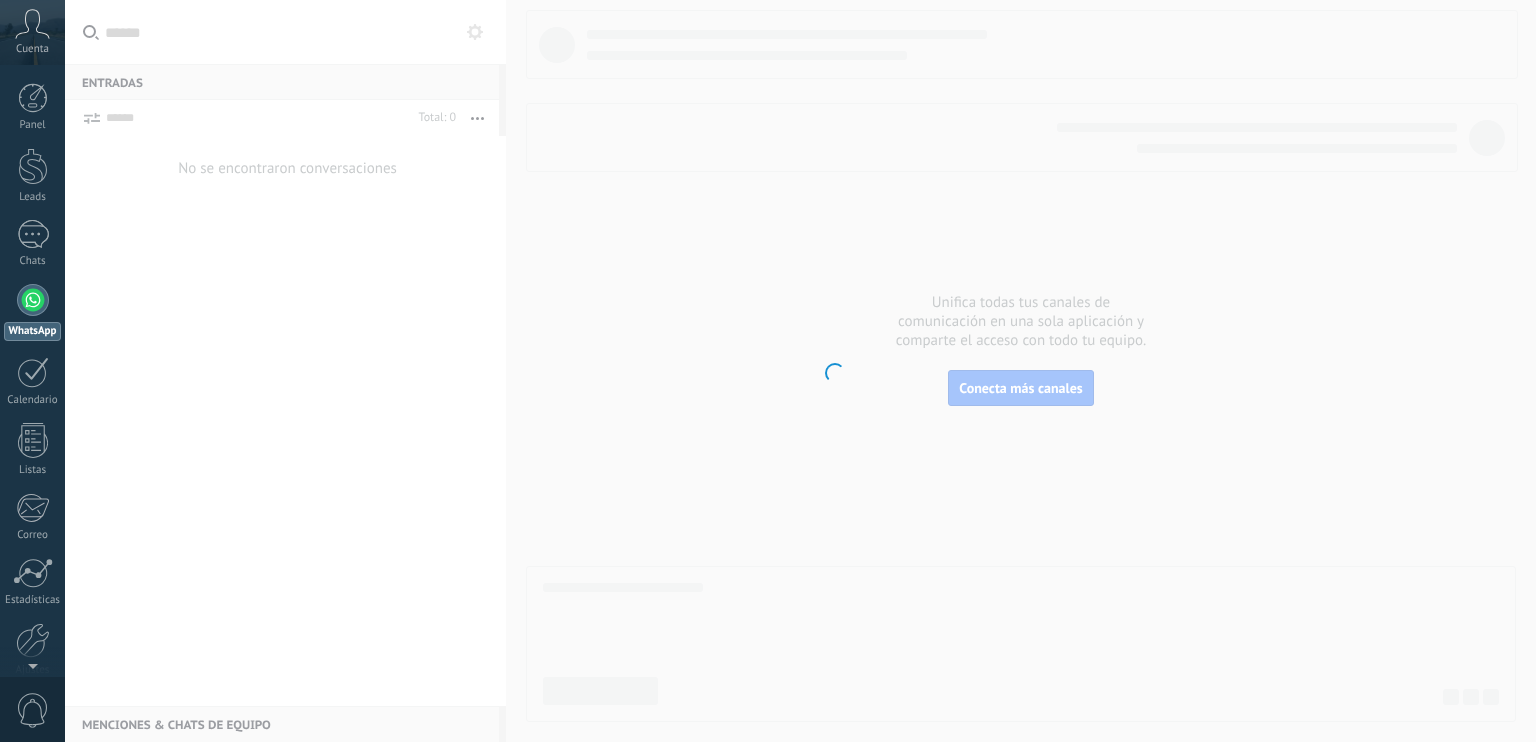 scroll, scrollTop: 0, scrollLeft: 0, axis: both 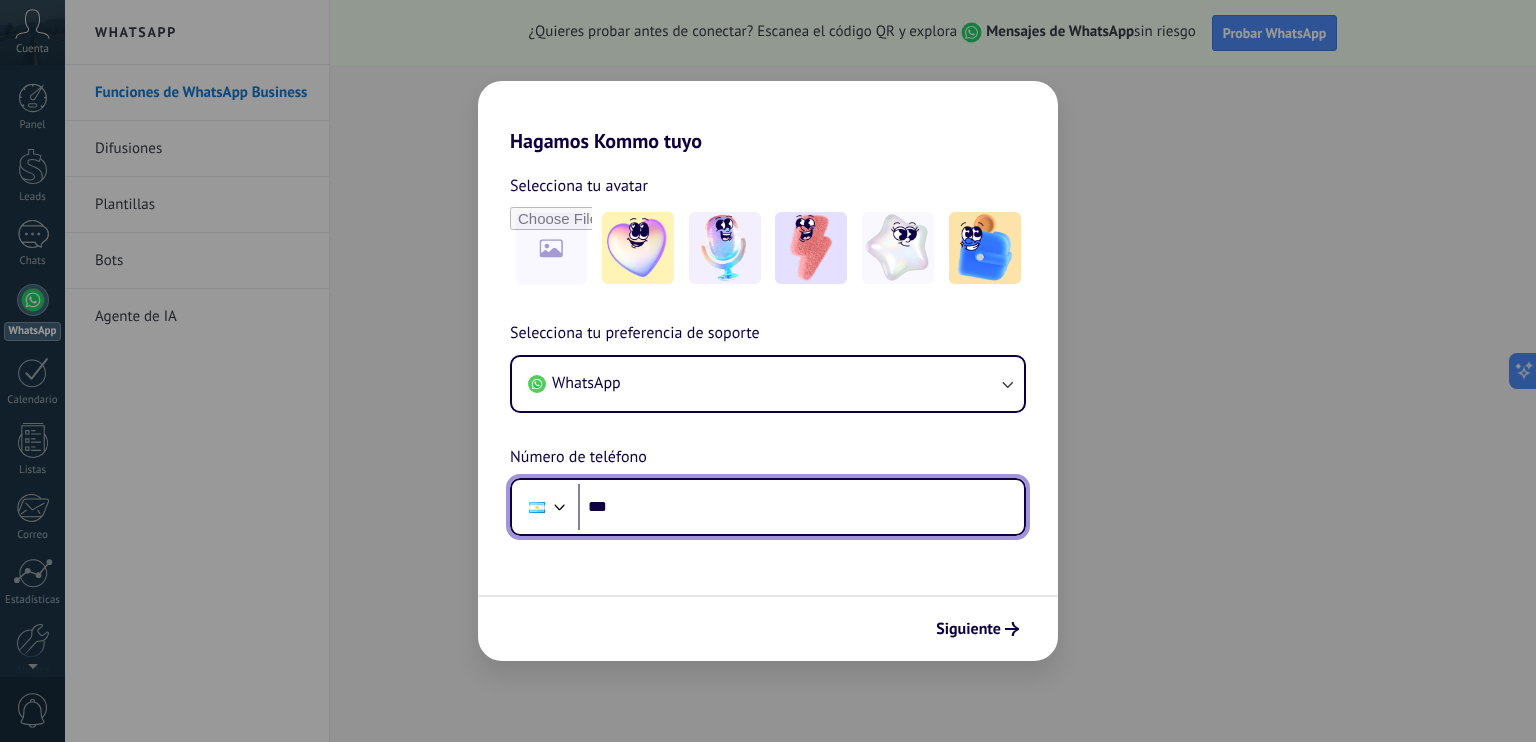 click on "***" at bounding box center (801, 507) 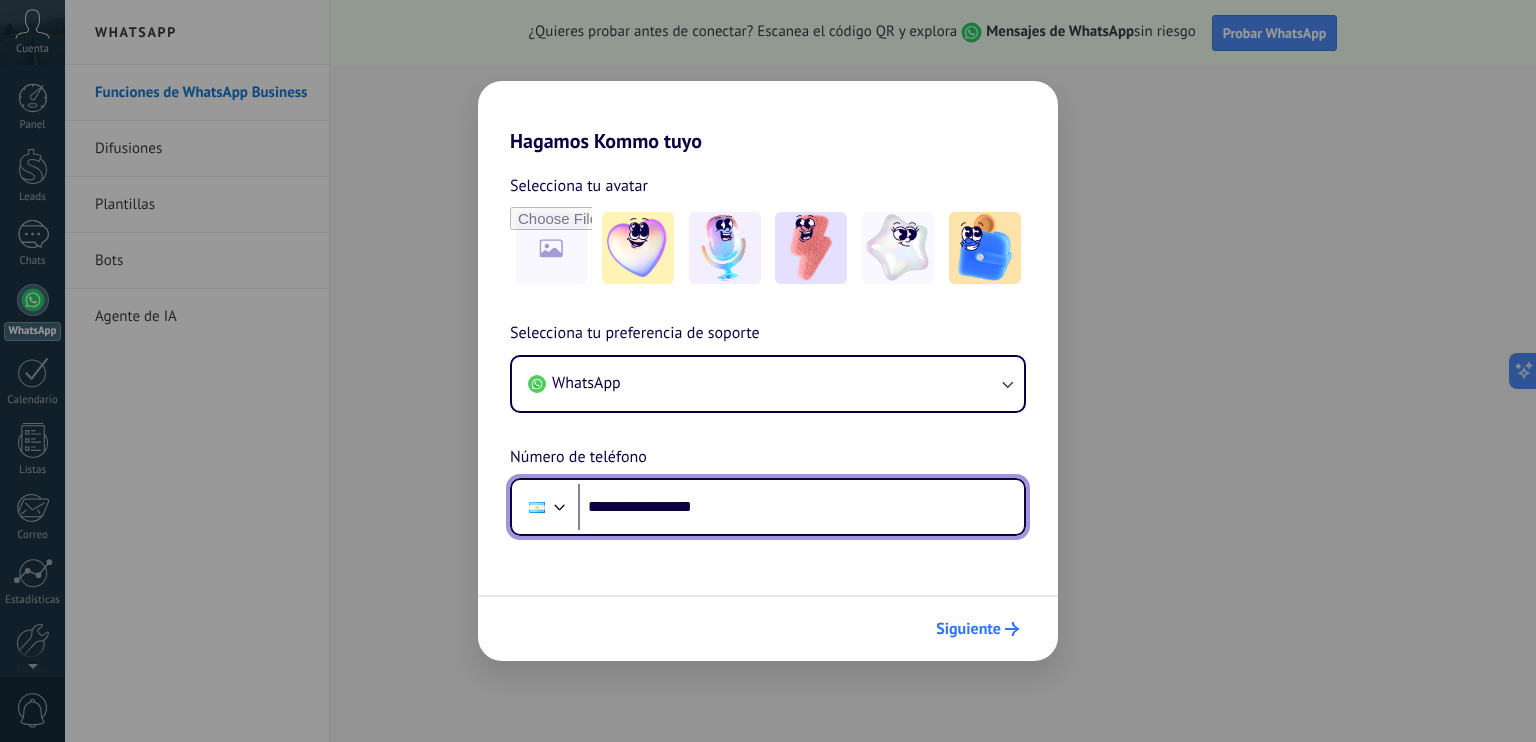 type on "**********" 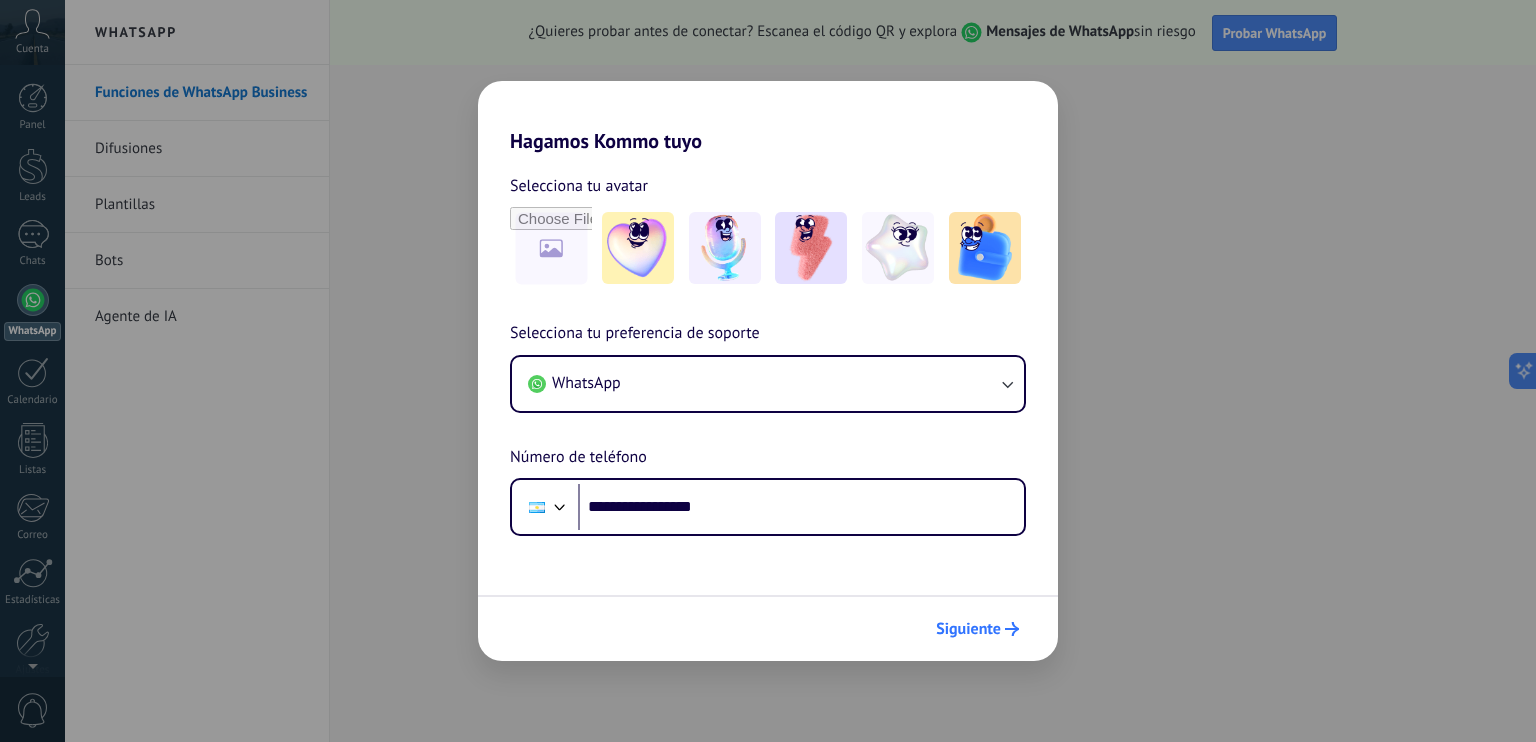 click on "Siguiente" at bounding box center [977, 629] 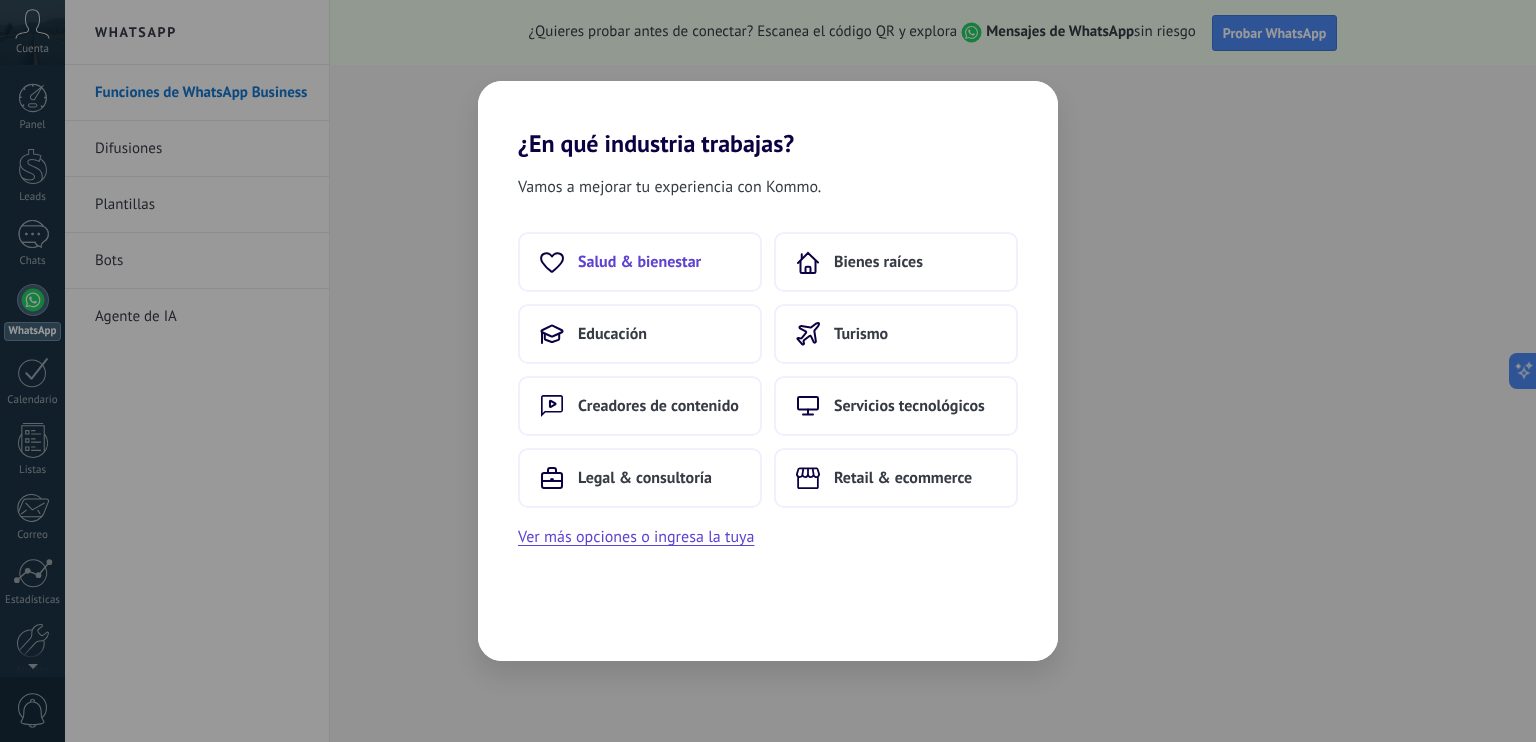 scroll, scrollTop: 0, scrollLeft: 0, axis: both 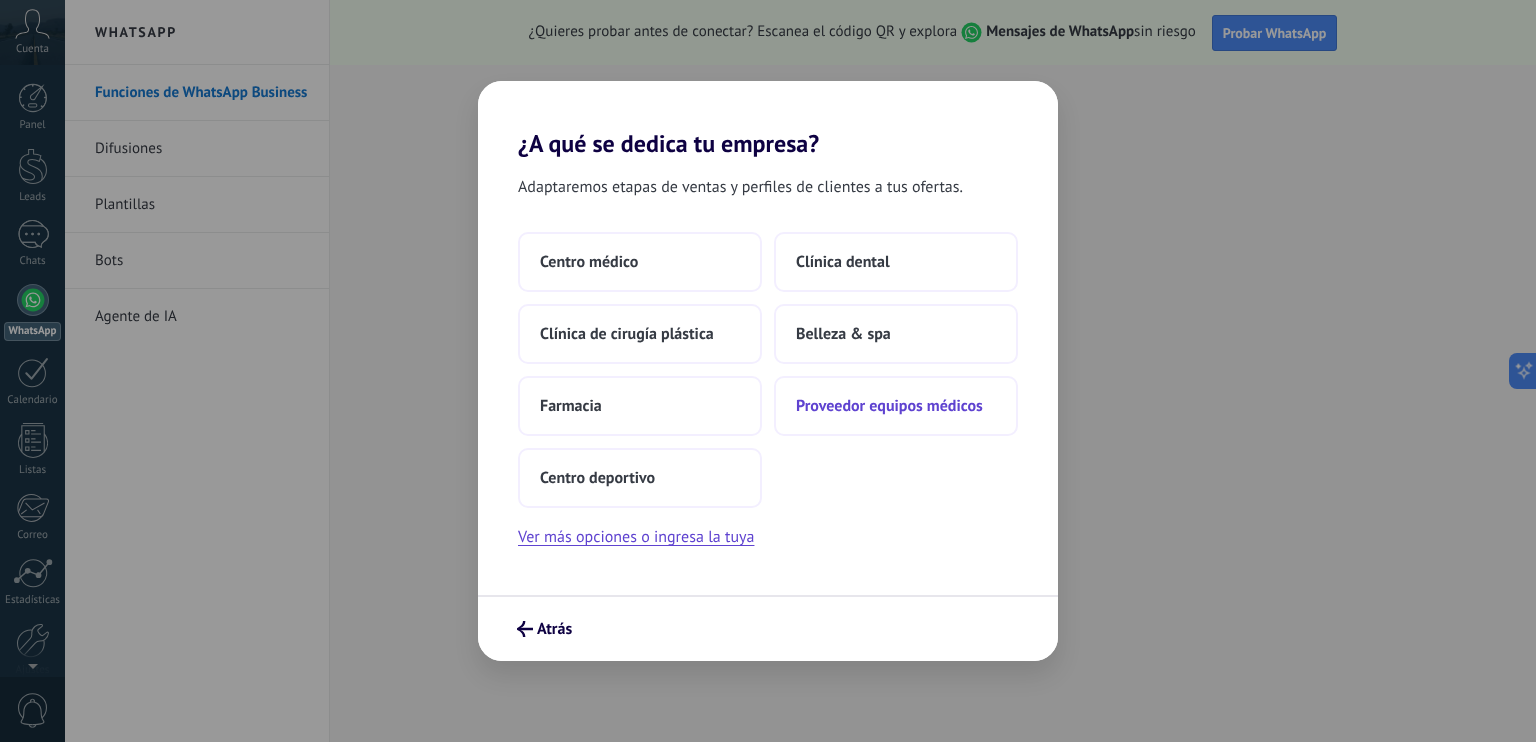 click on "Proveedor equipos médicos" at bounding box center (889, 406) 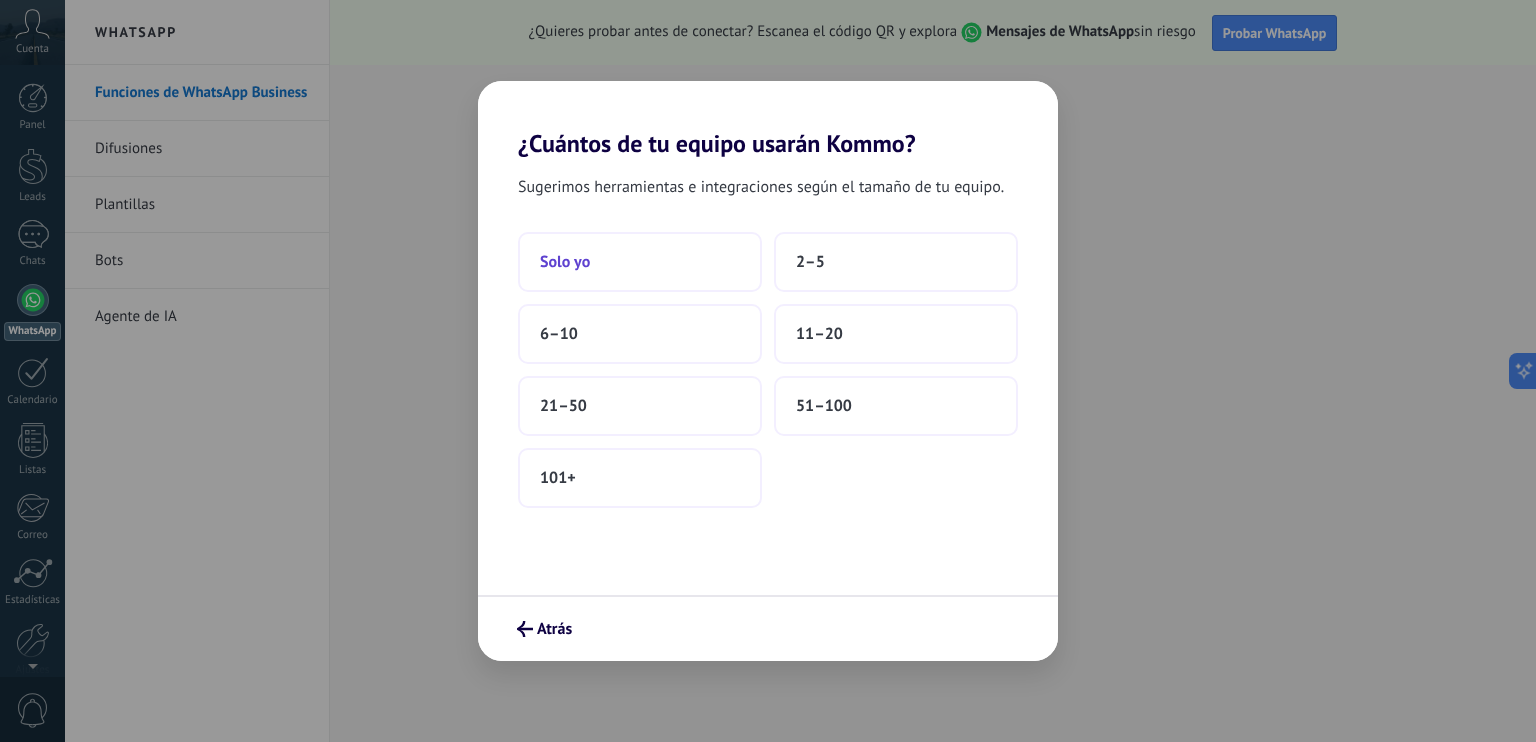 click on "Solo yo" at bounding box center (640, 262) 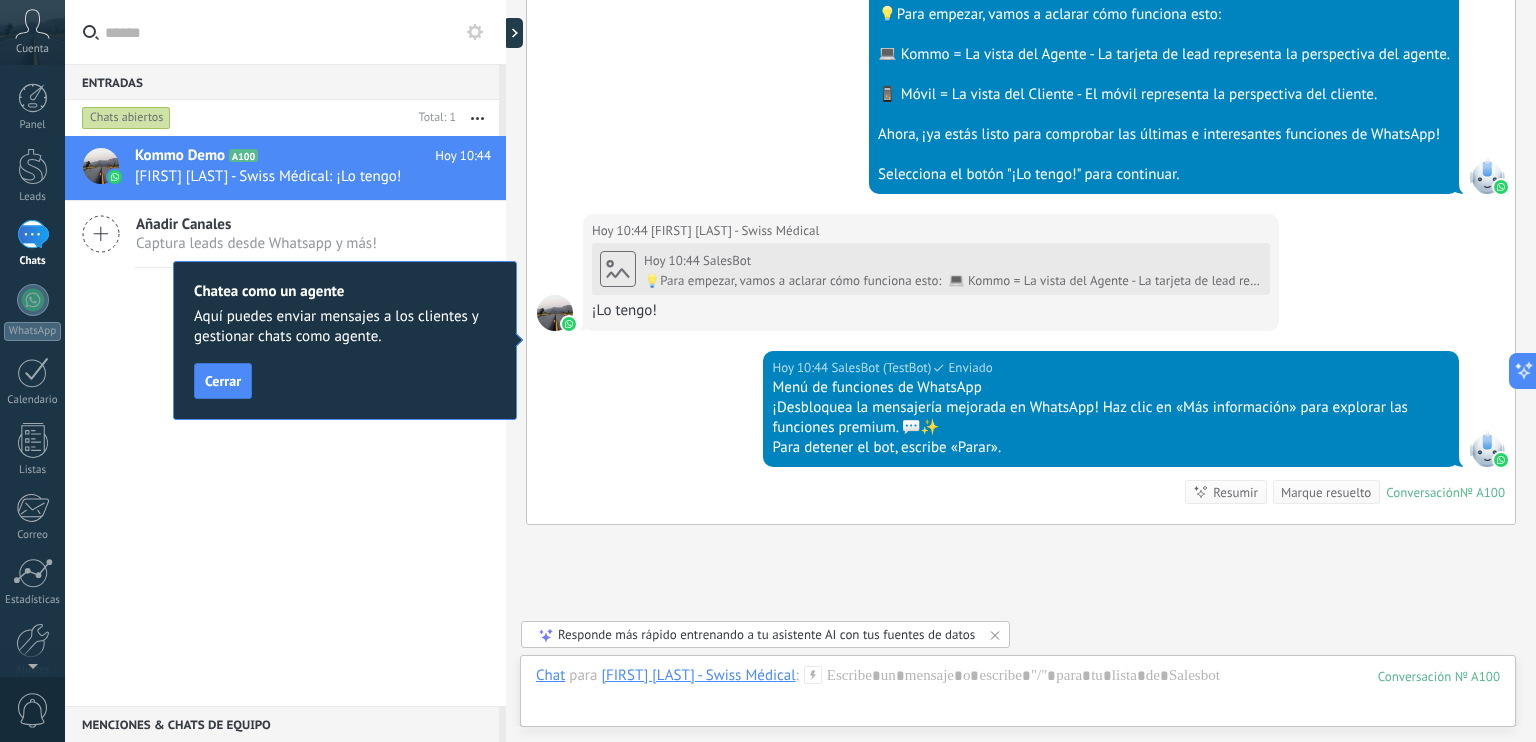 scroll, scrollTop: 853, scrollLeft: 0, axis: vertical 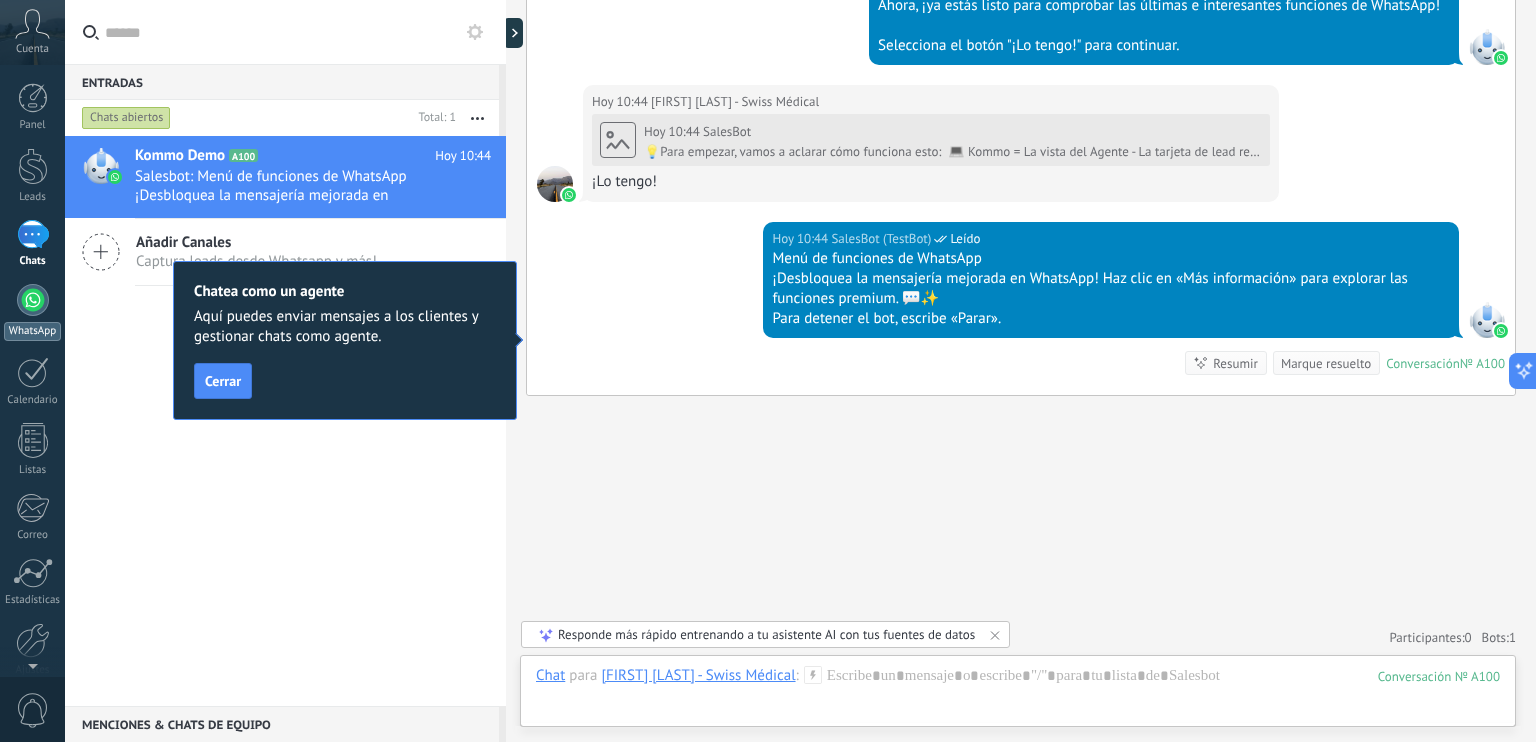 click at bounding box center (33, 300) 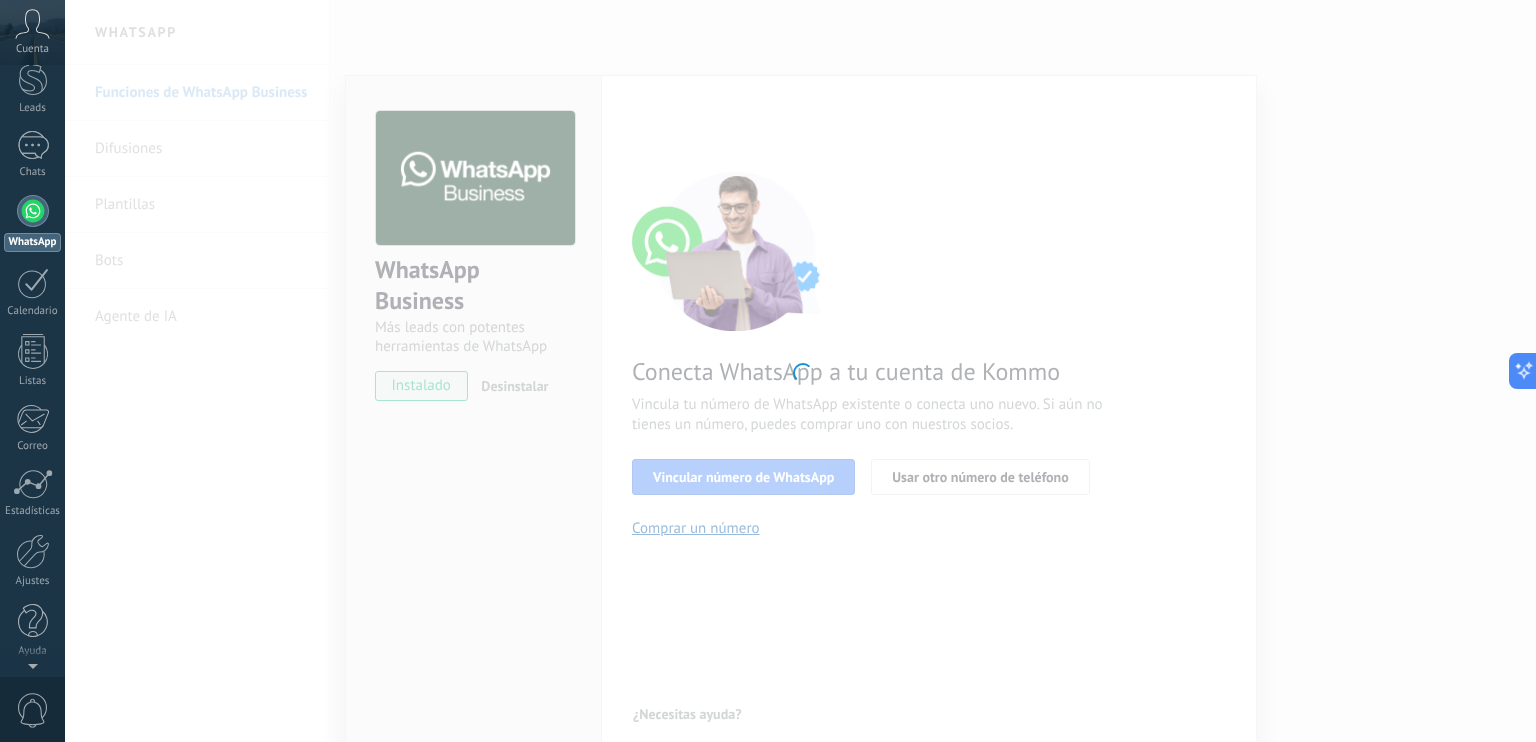 scroll, scrollTop: 0, scrollLeft: 0, axis: both 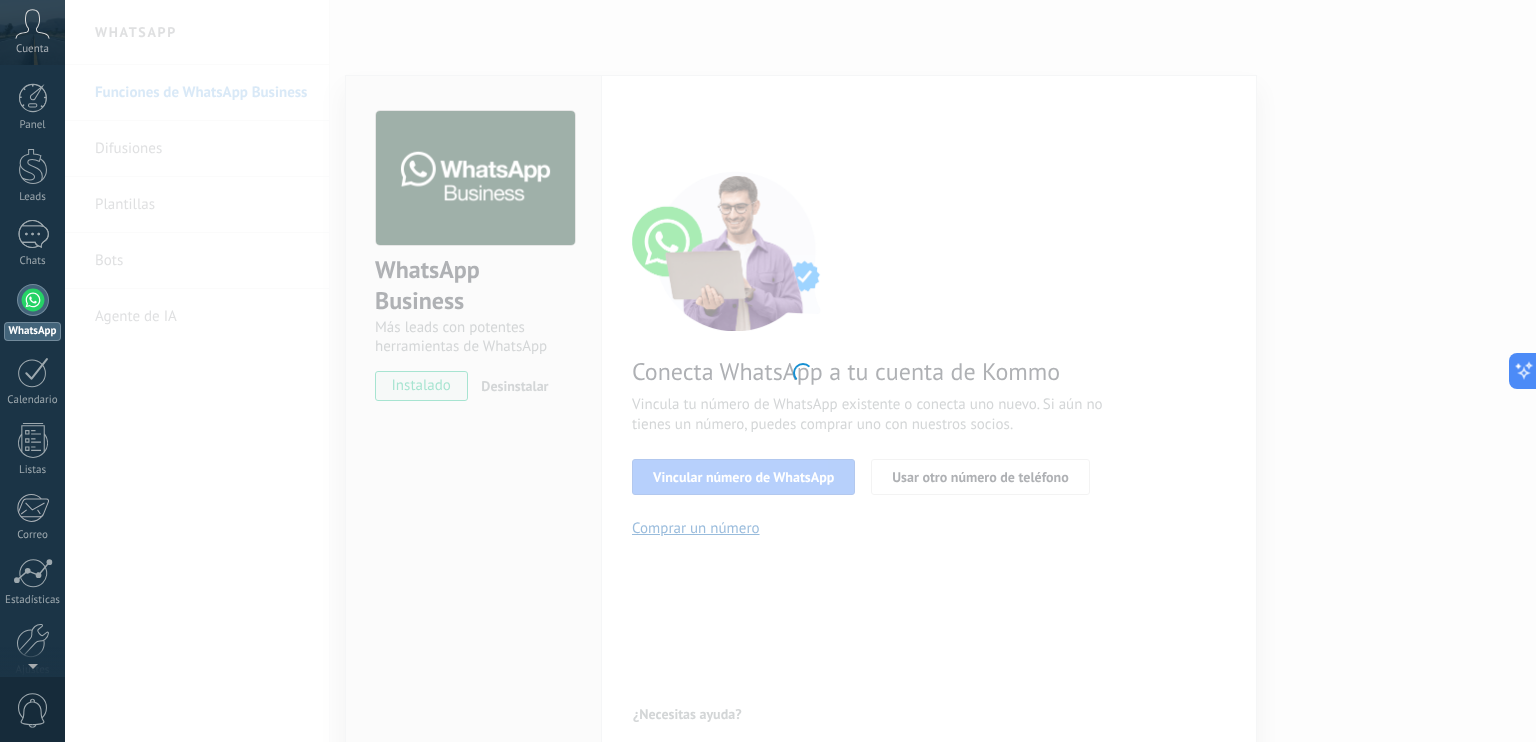 click 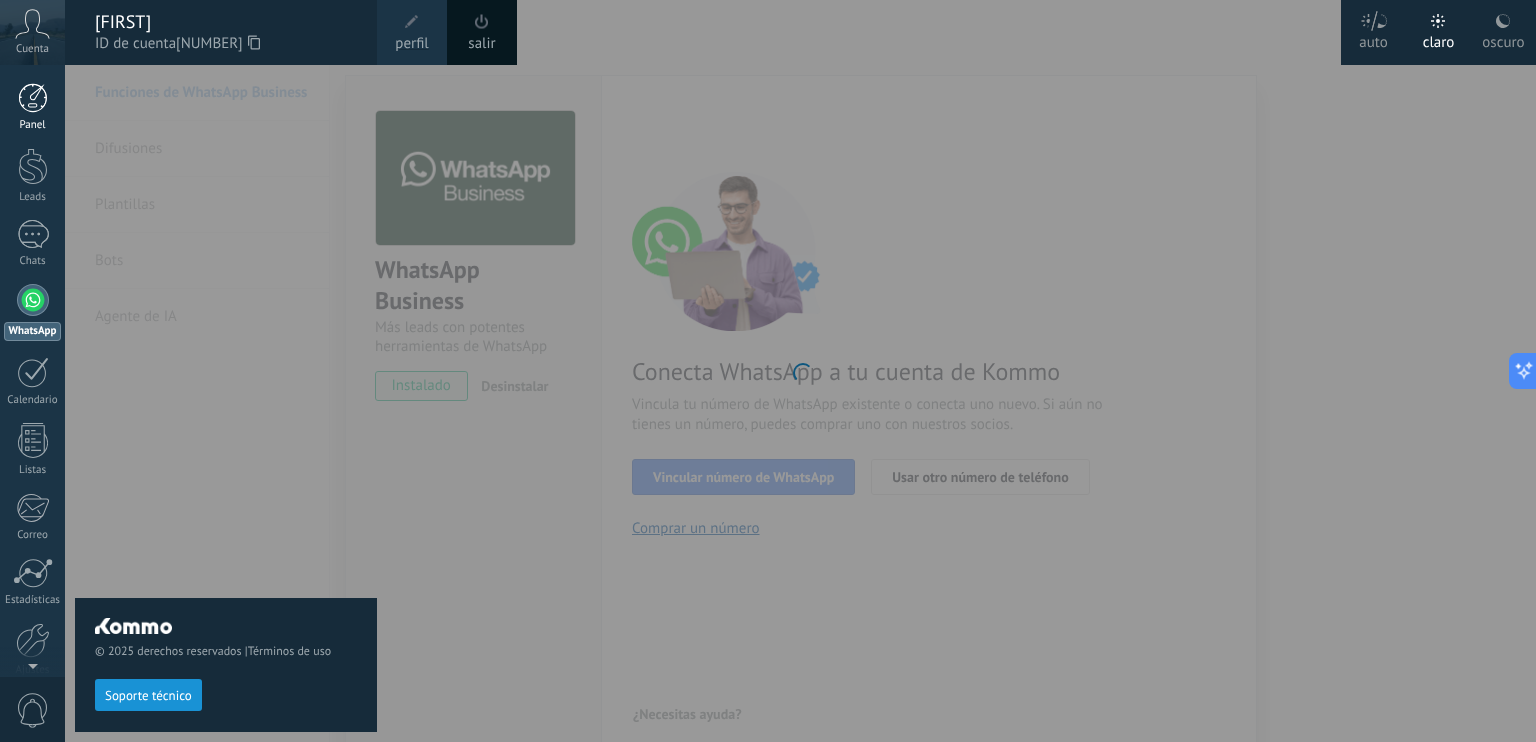 click at bounding box center (33, 98) 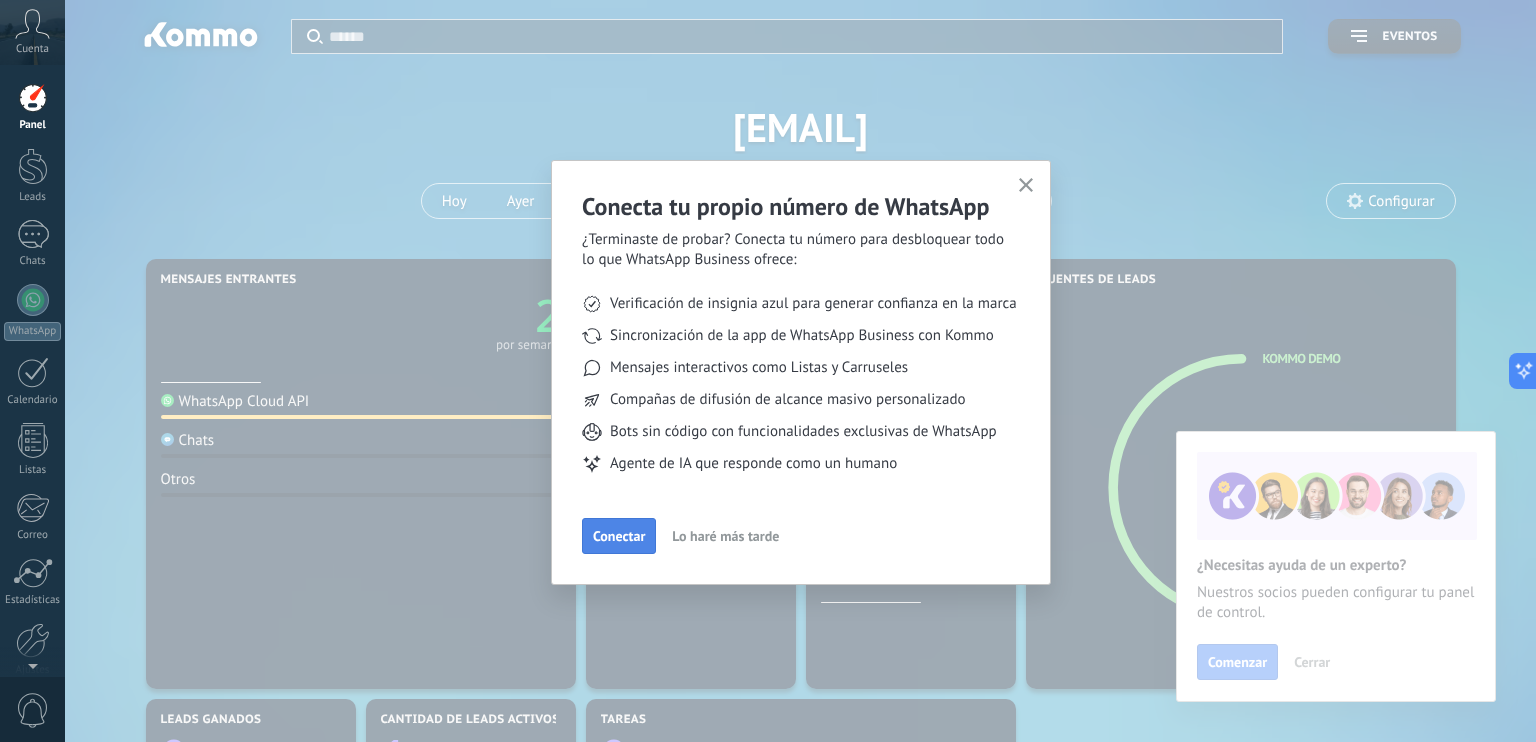 click on "Conectar" at bounding box center [619, 536] 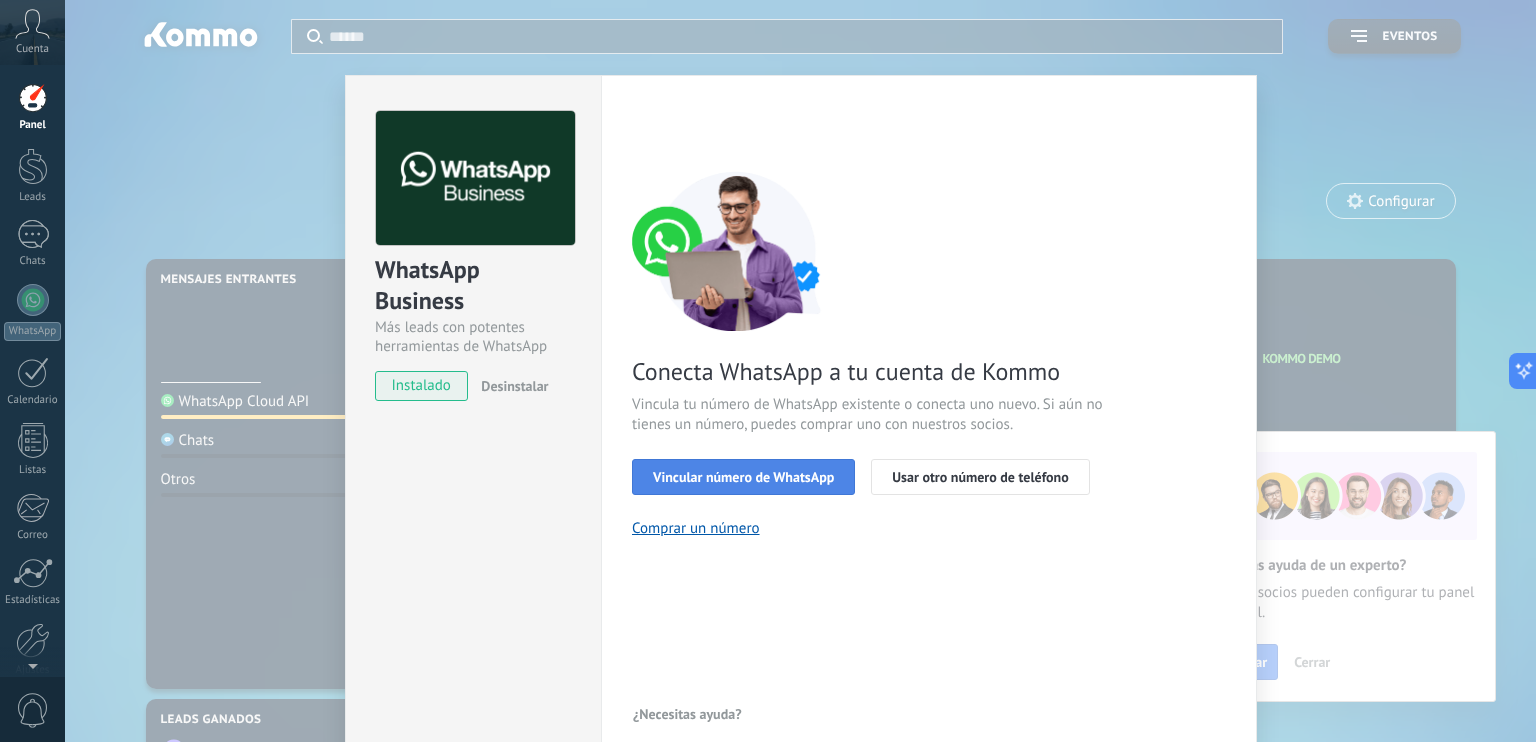 click on "Vincular número de WhatsApp" at bounding box center [743, 477] 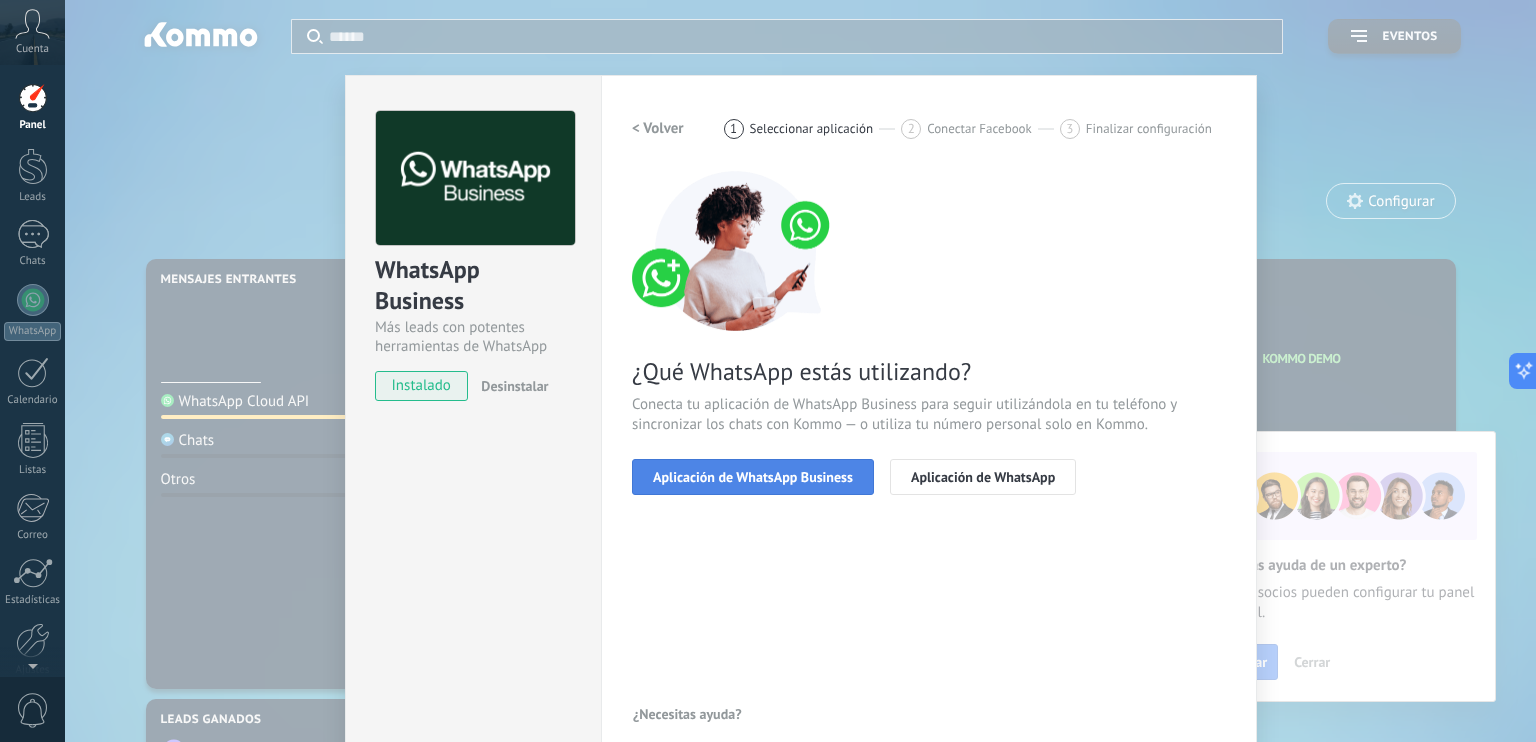 click on "Aplicación de WhatsApp Business" at bounding box center (753, 477) 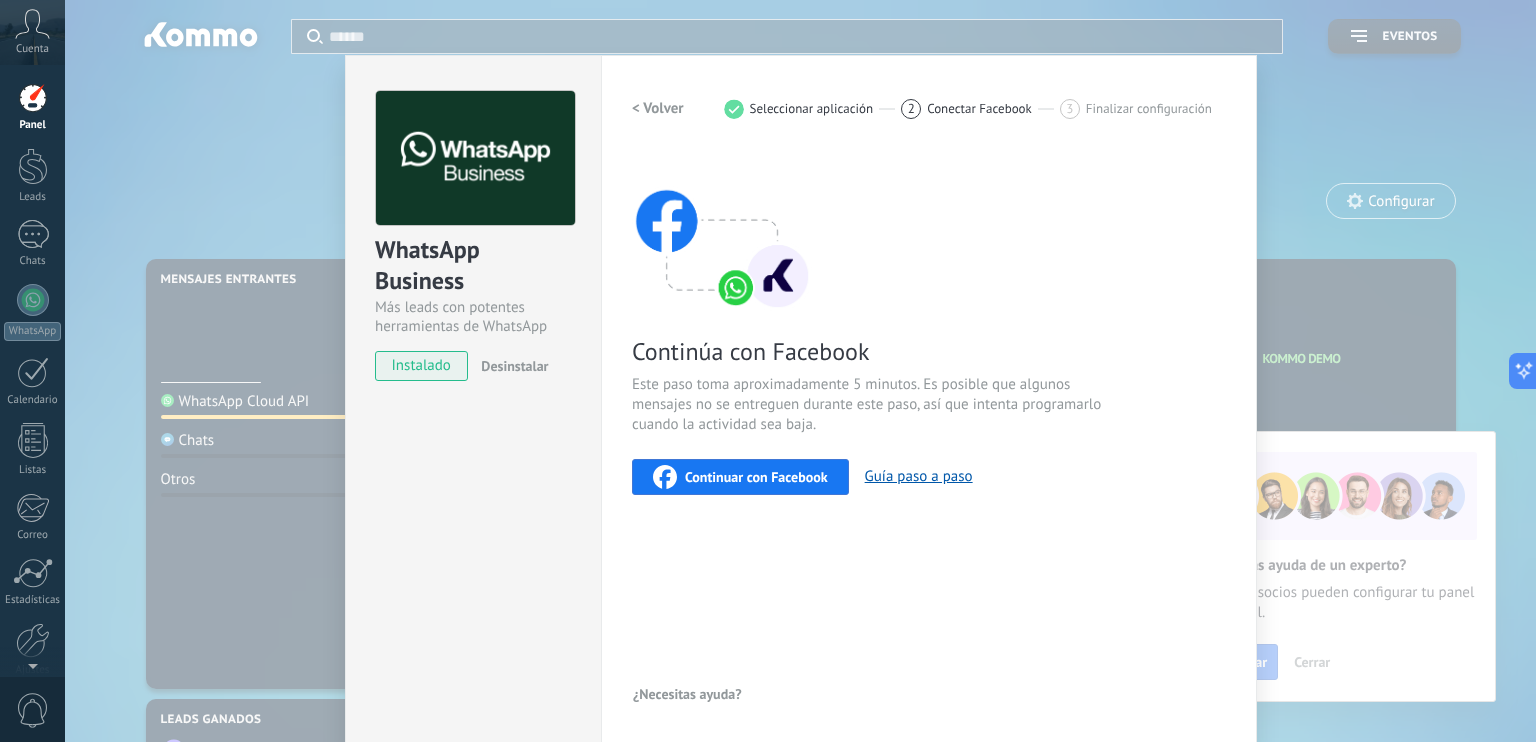scroll, scrollTop: 22, scrollLeft: 0, axis: vertical 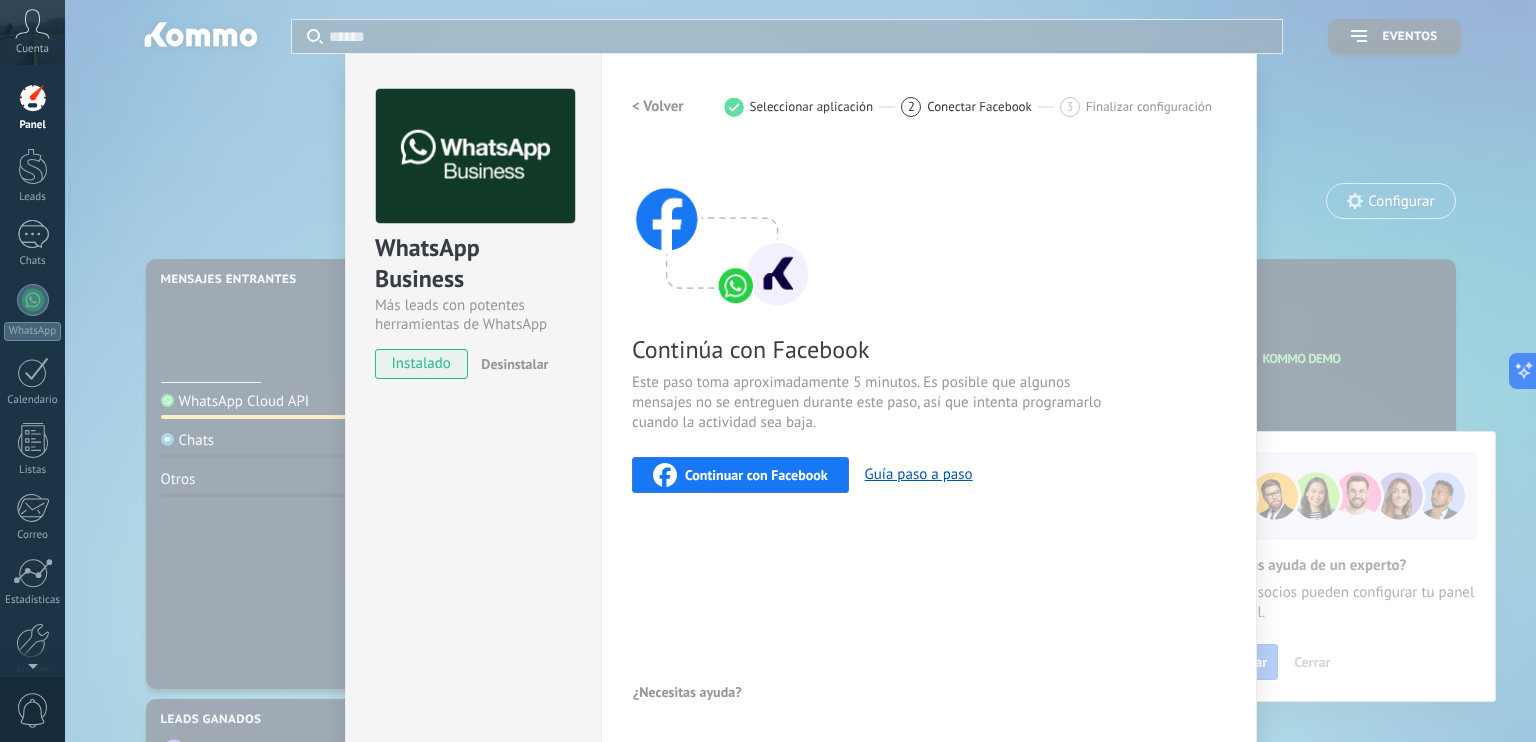 click on "instalado" at bounding box center (421, 364) 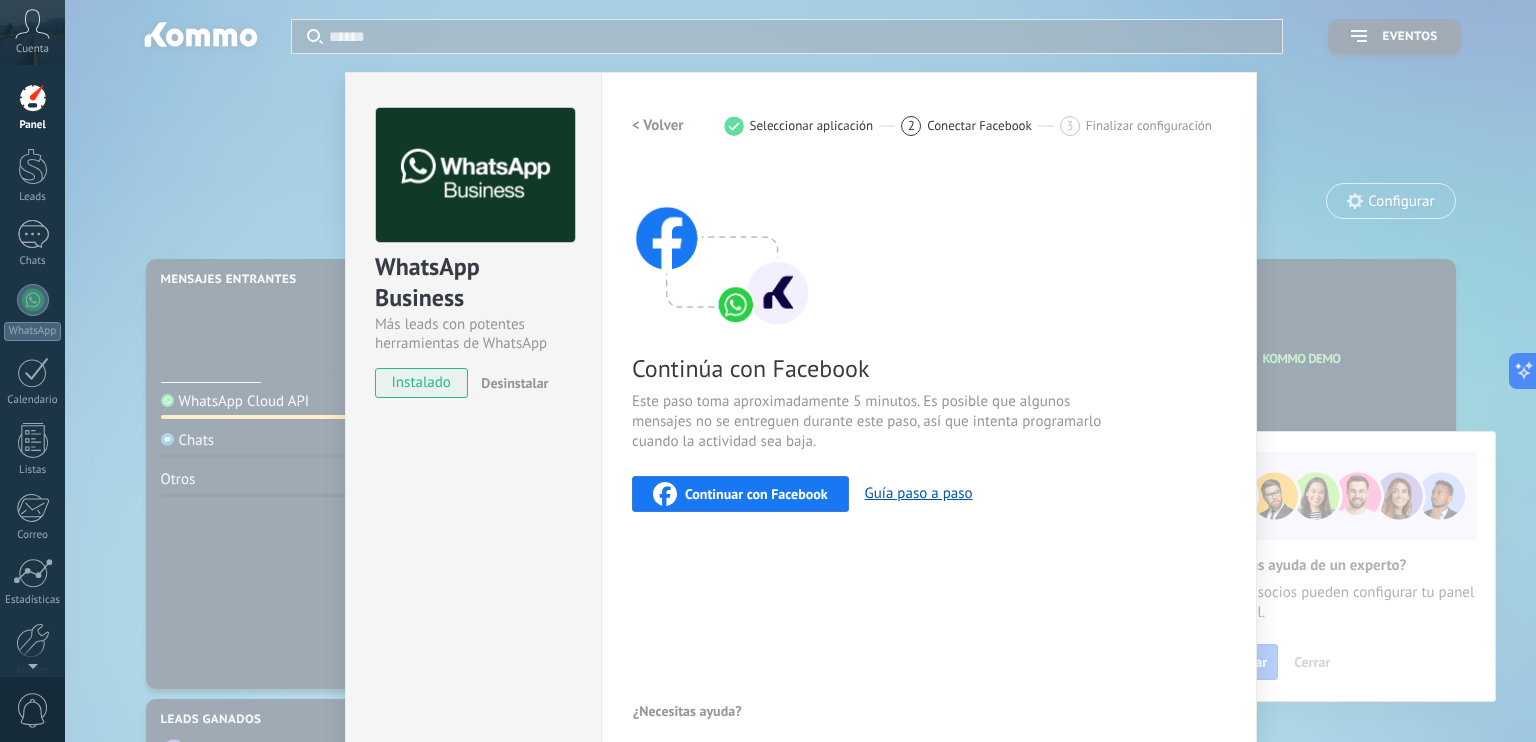 scroll, scrollTop: 0, scrollLeft: 0, axis: both 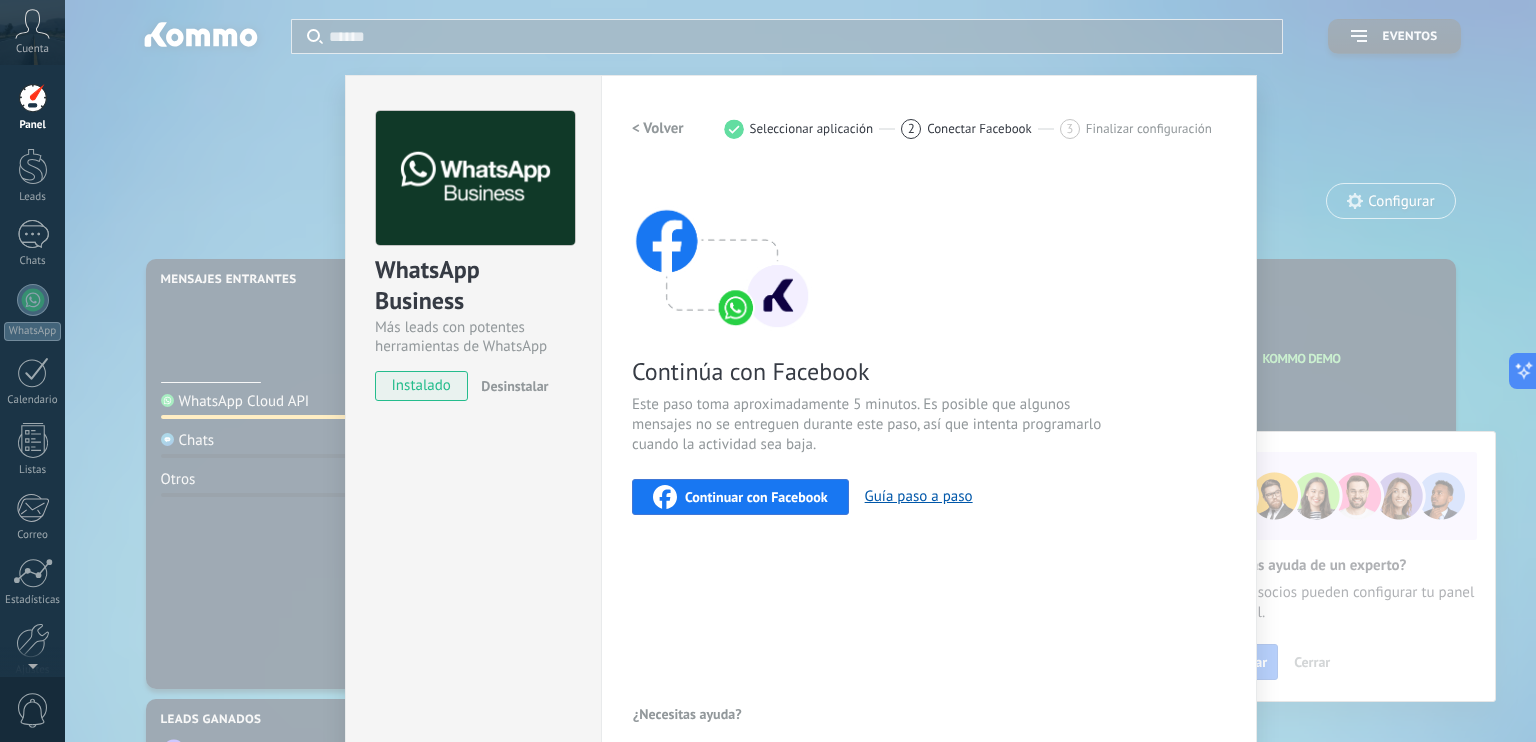 click on "Conectar Facebook" at bounding box center [979, 128] 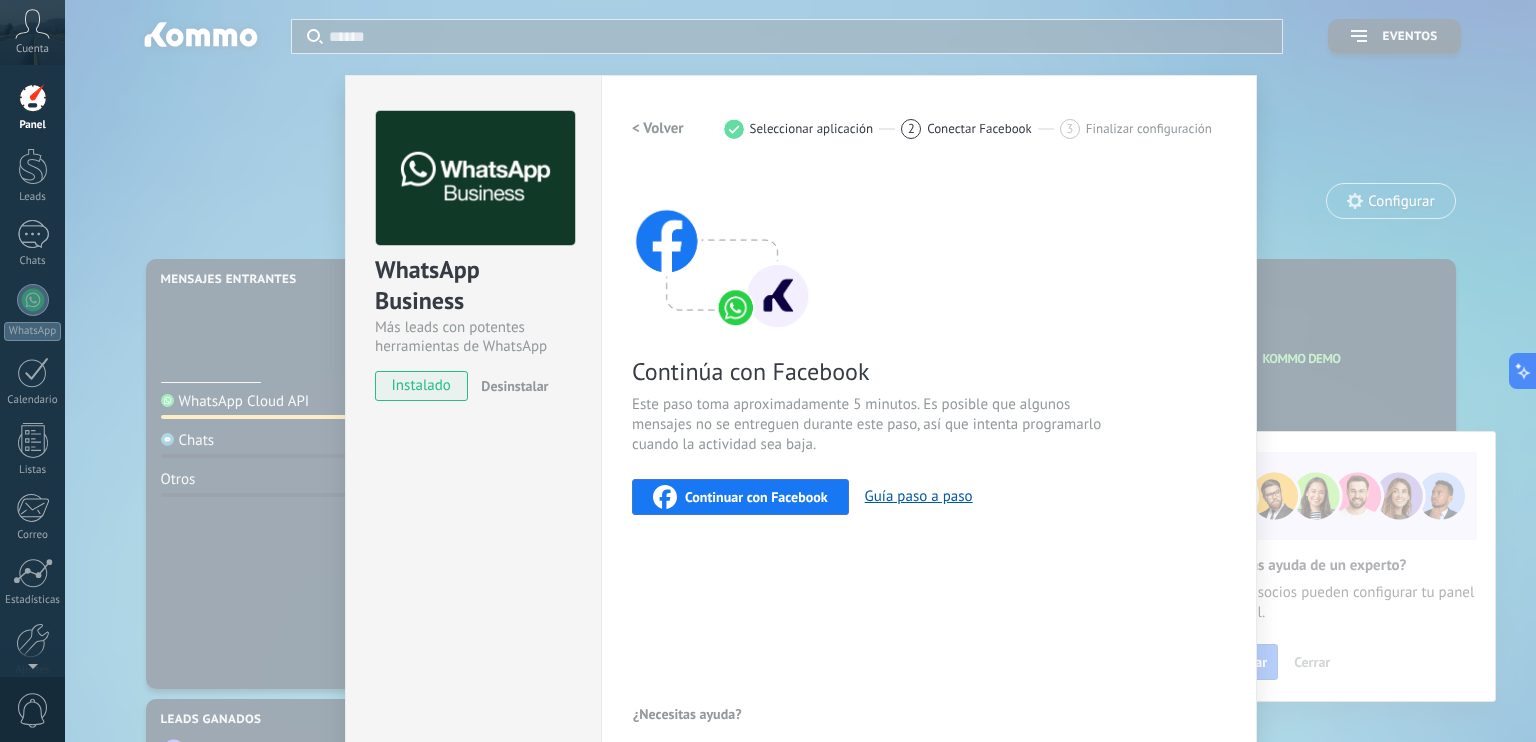 click on "< Volver" at bounding box center [658, 128] 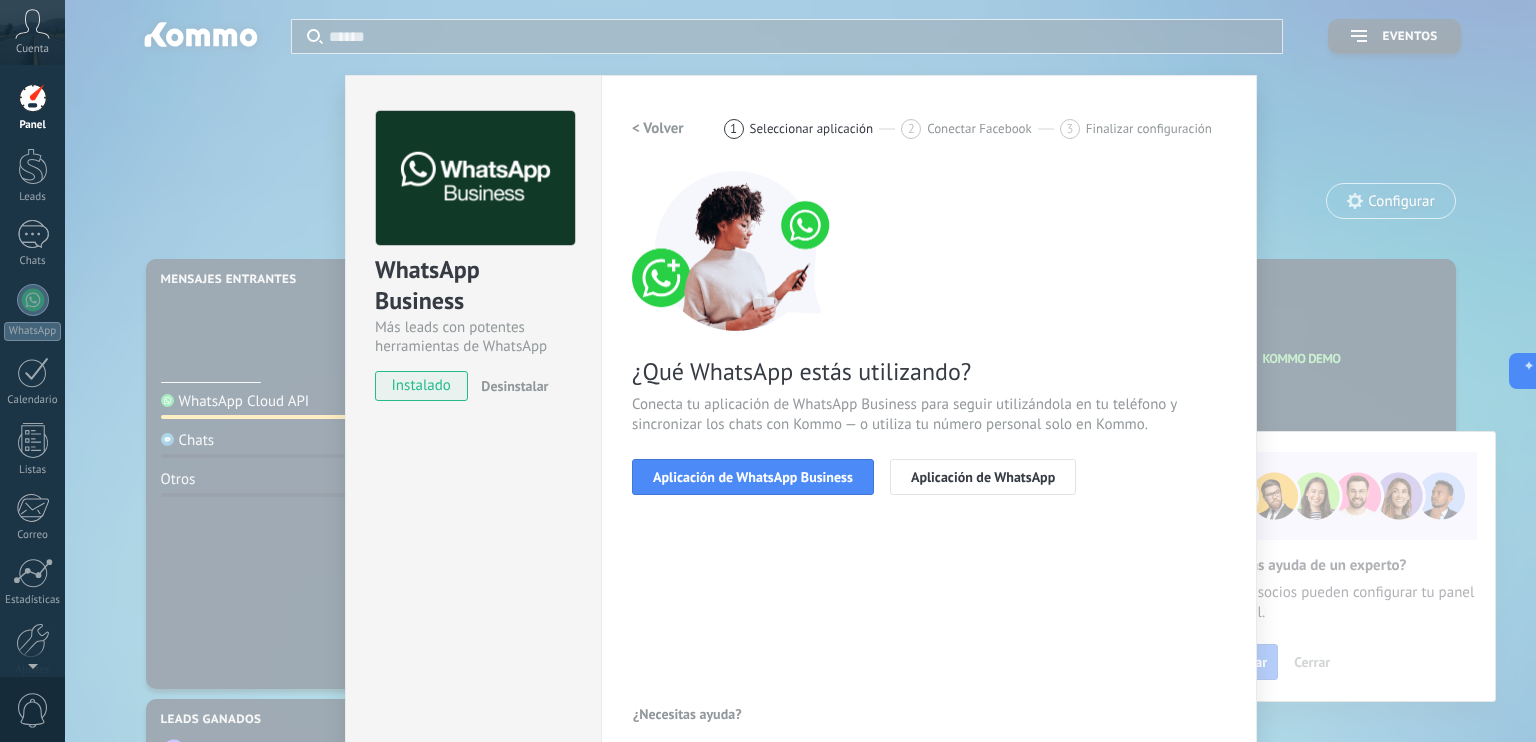 click on "< Volver" at bounding box center (658, 128) 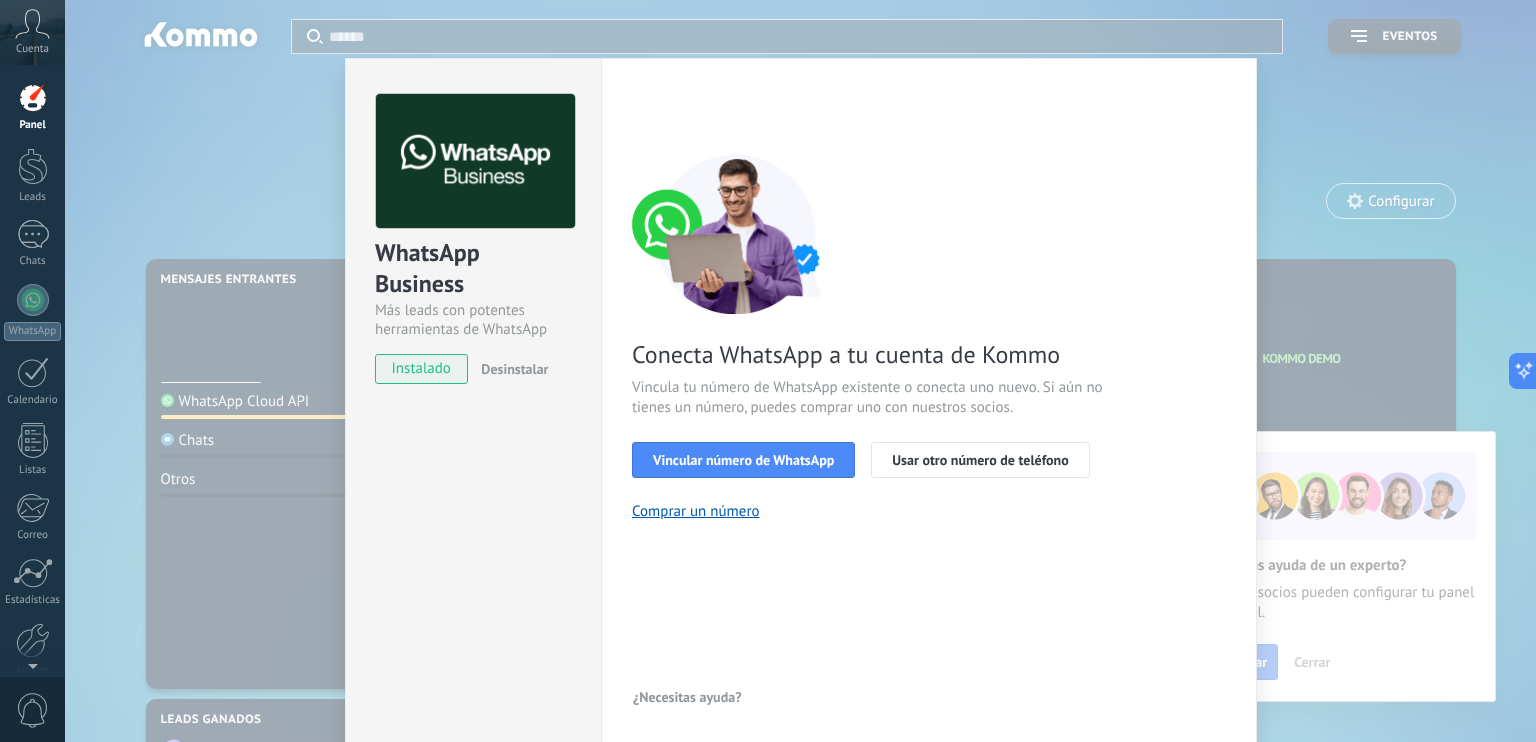 scroll, scrollTop: 22, scrollLeft: 0, axis: vertical 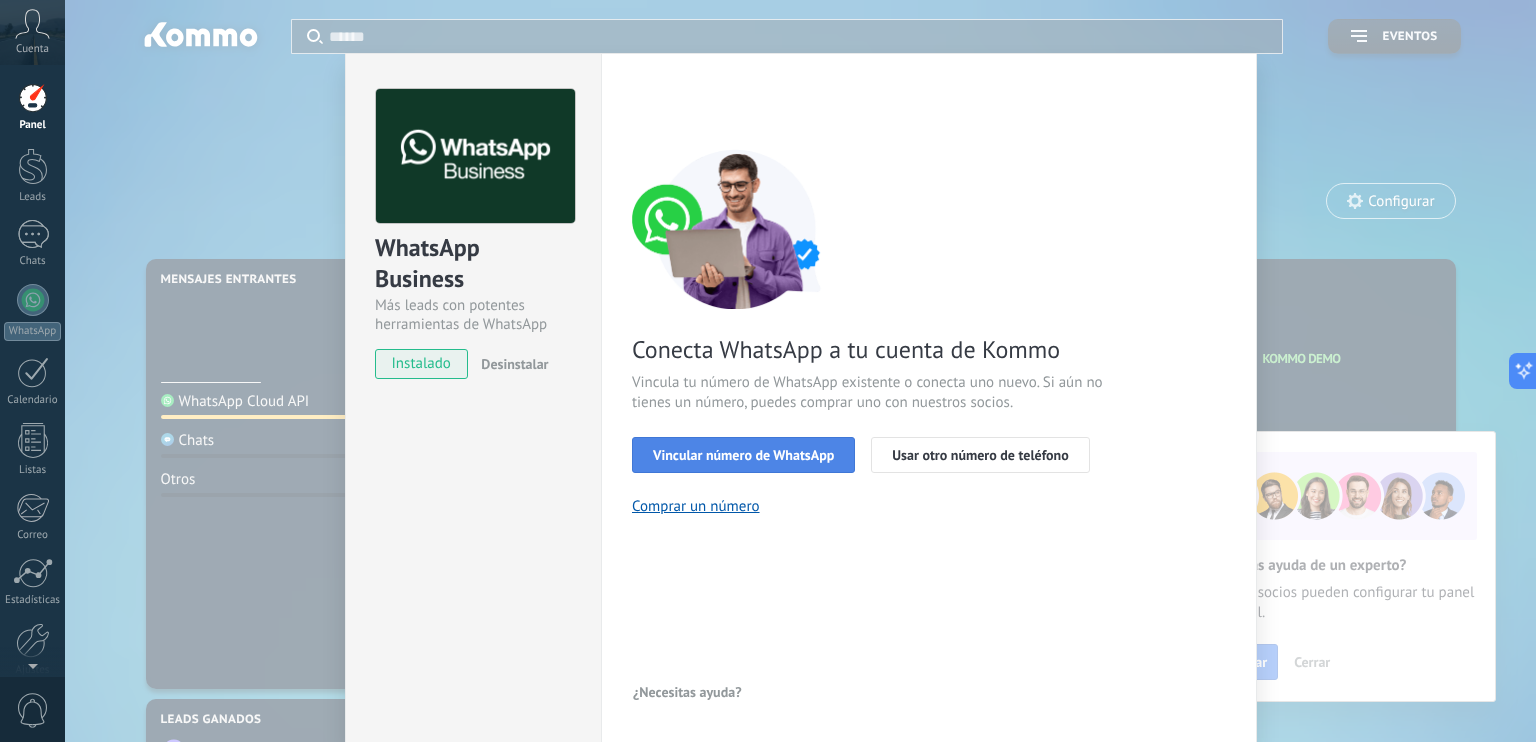 click on "Vincular número de WhatsApp" at bounding box center (743, 455) 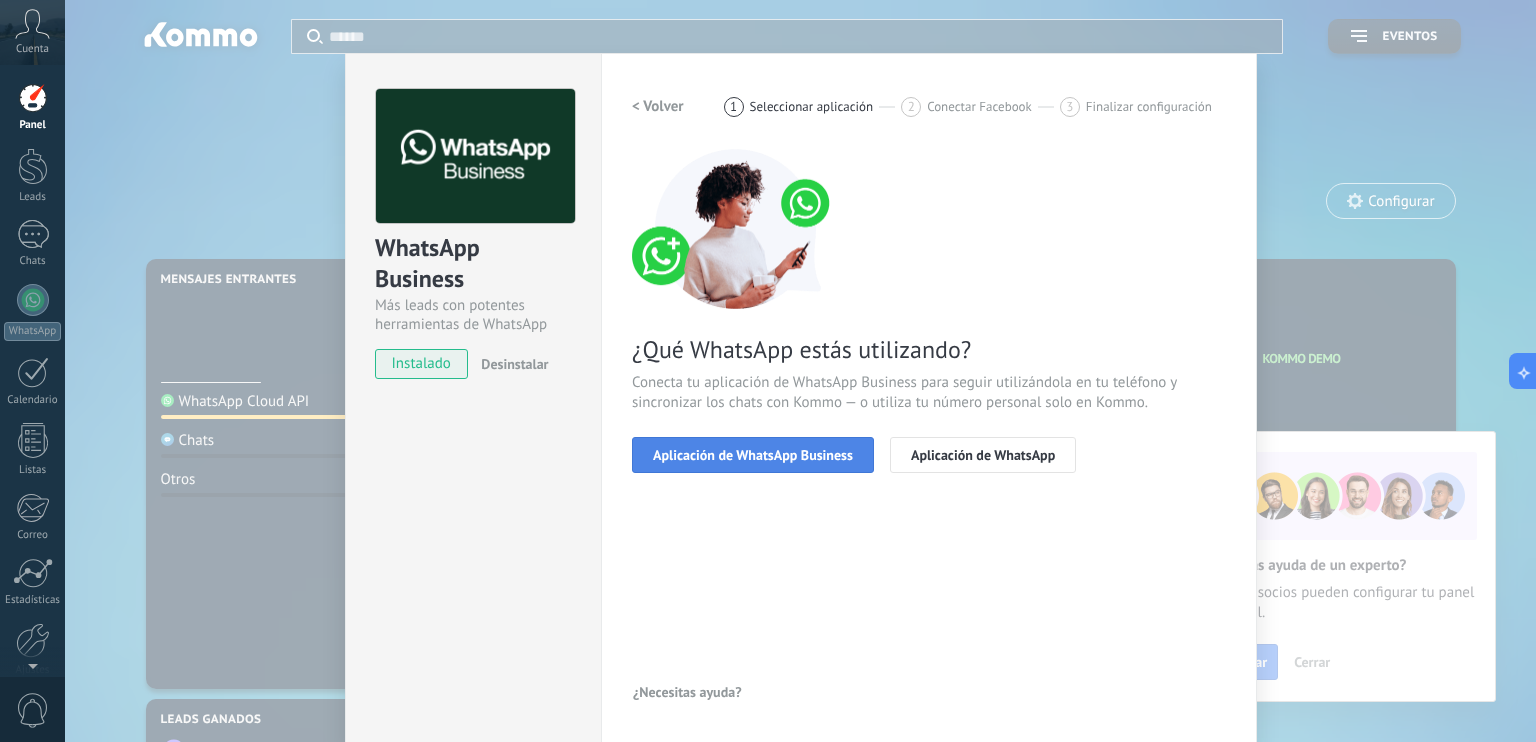 click on "Aplicación de WhatsApp Business" at bounding box center (753, 455) 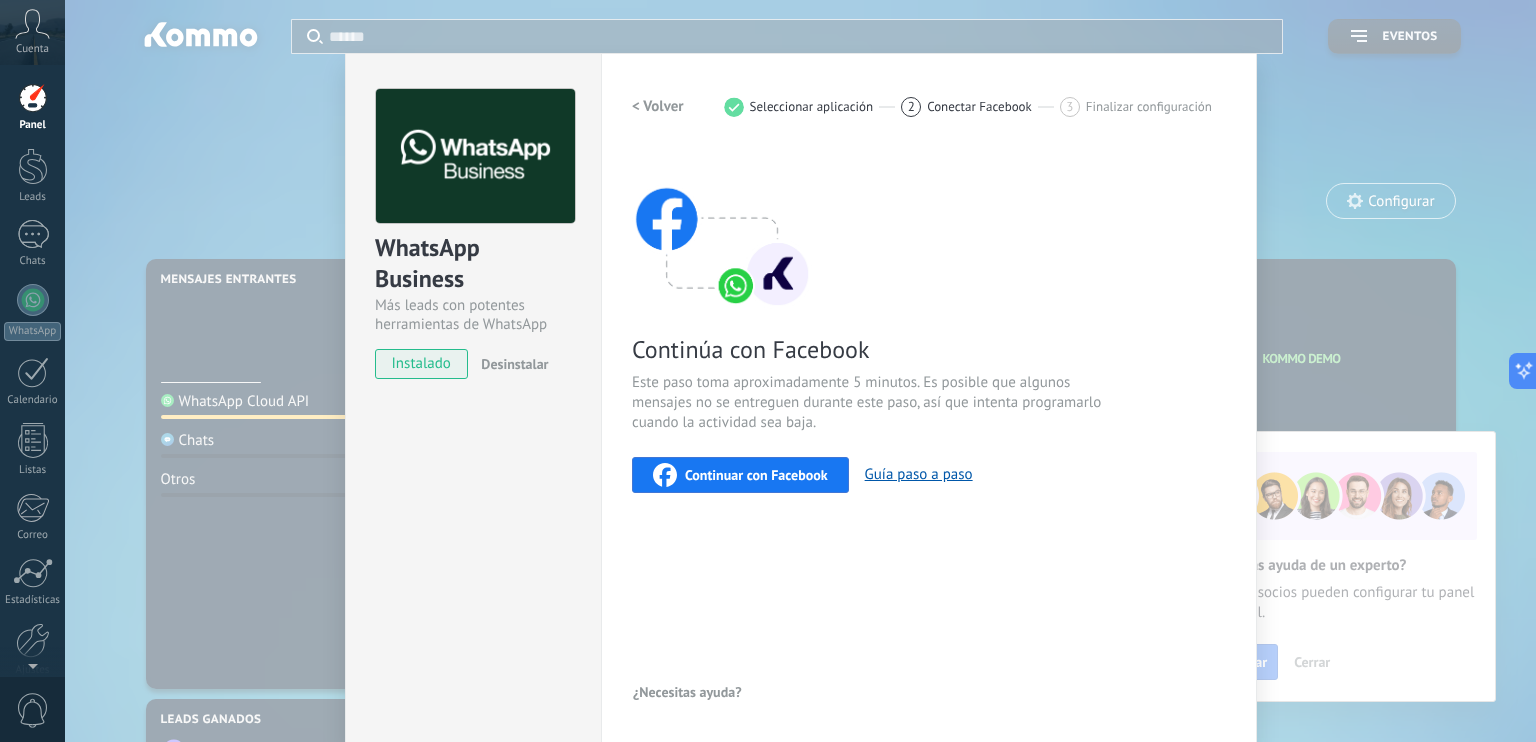 click on "Continuar con Facebook" at bounding box center (756, 475) 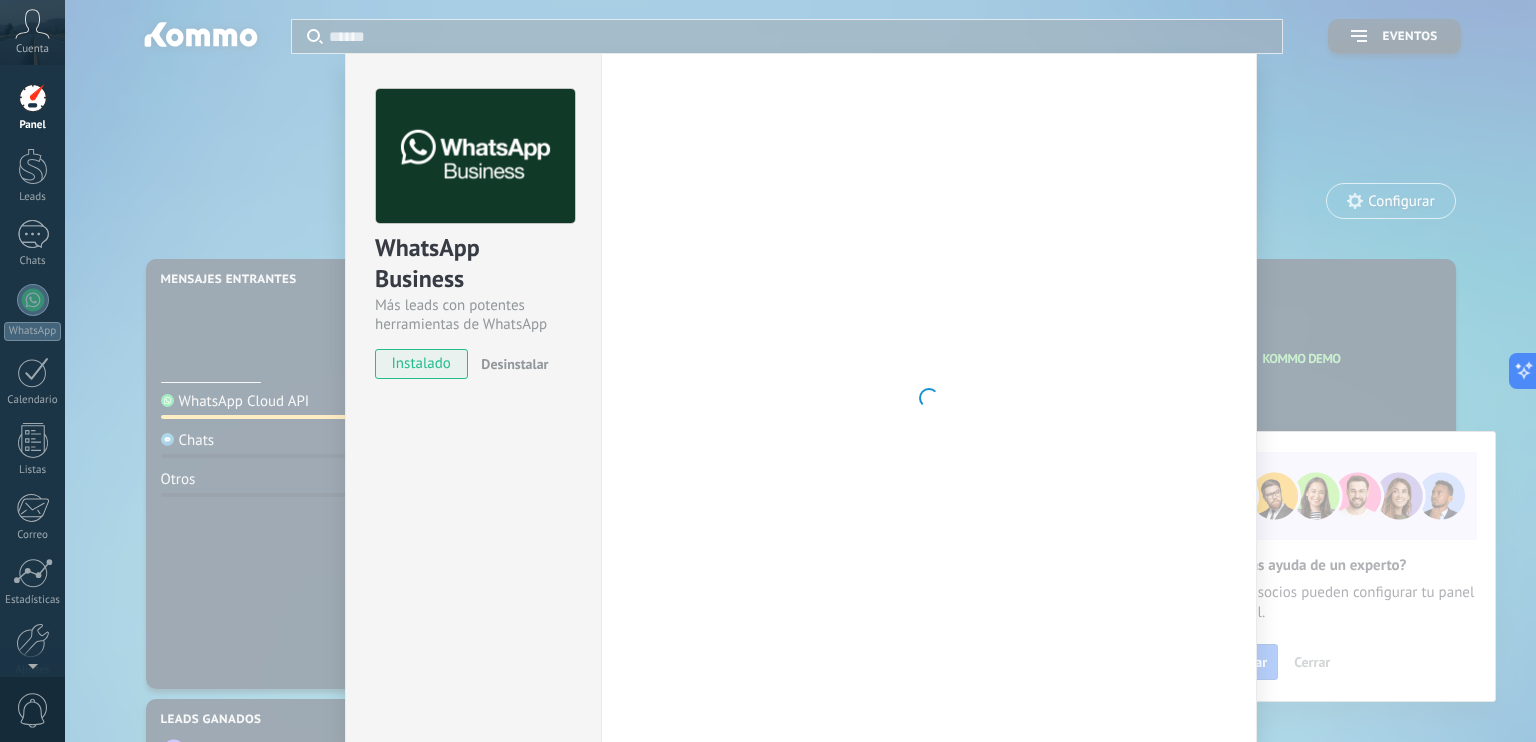 click on "WhatsApp Business Más leads con potentes herramientas de WhatsApp instalado Desinstalar Configuraciones Autorizaciones This tab logs the users who have granted integration access to this account. If you want to to remove a user's ability to send requests to the account on behalf of this integration, you can revoke access. If access is revoked from all users, the integration will stop working. This app is installed, but no one has given it access yet. WhatsApp Cloud API más _:  Guardar < Volver 1 Seleccionar aplicación 2 Conectar Facebook  3 Finalizar configuración Continúa con Facebook Este paso toma aproximadamente 5 minutos. Es posible que algunos mensajes no se entreguen durante este paso, así que intenta programarlo cuando la actividad sea baja. Continuar con Facebook Guía paso a paso ¿Necesitas ayuda?" at bounding box center (800, 371) 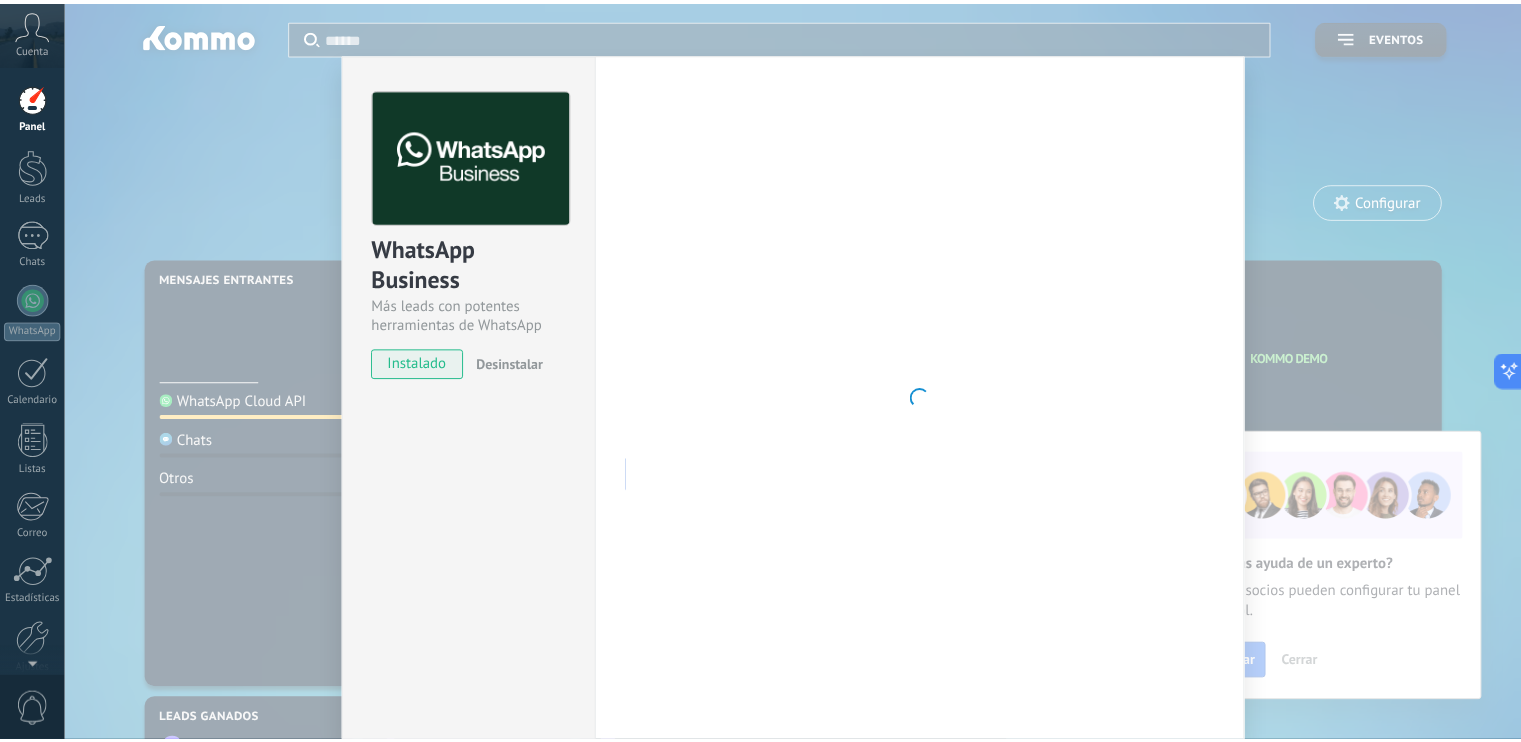 scroll, scrollTop: 0, scrollLeft: 0, axis: both 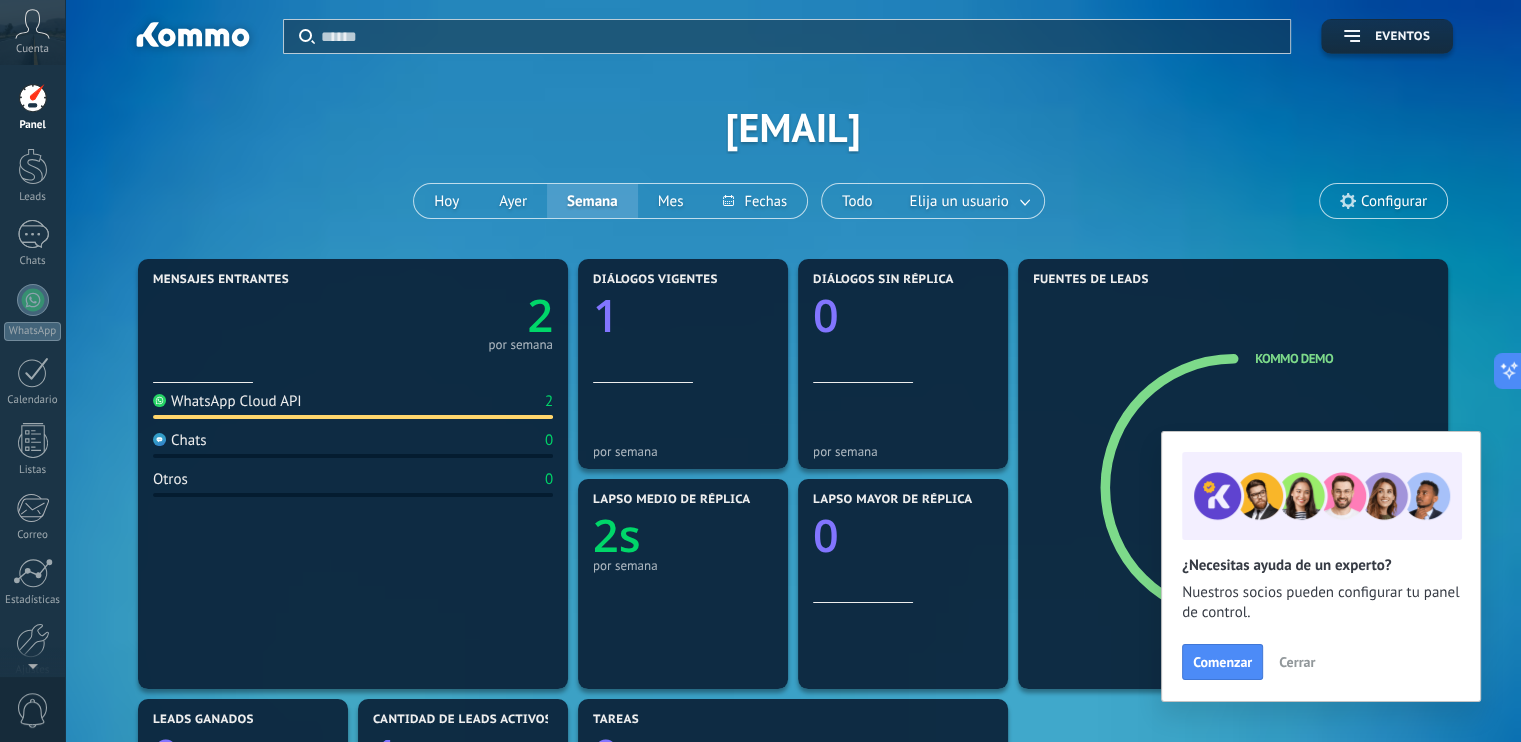 click on "WhatsApp Cloud API    2" at bounding box center [353, 405] 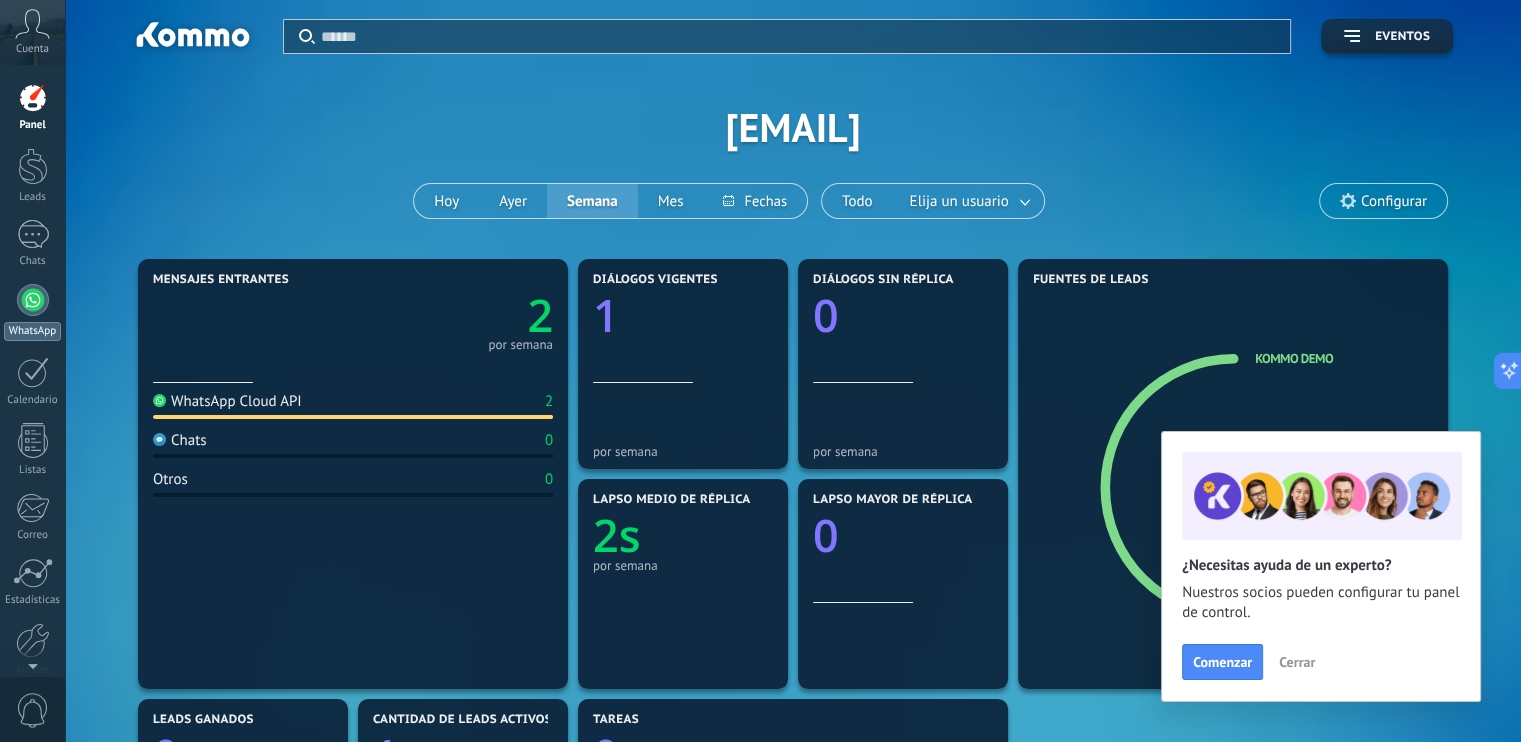 click at bounding box center [33, 300] 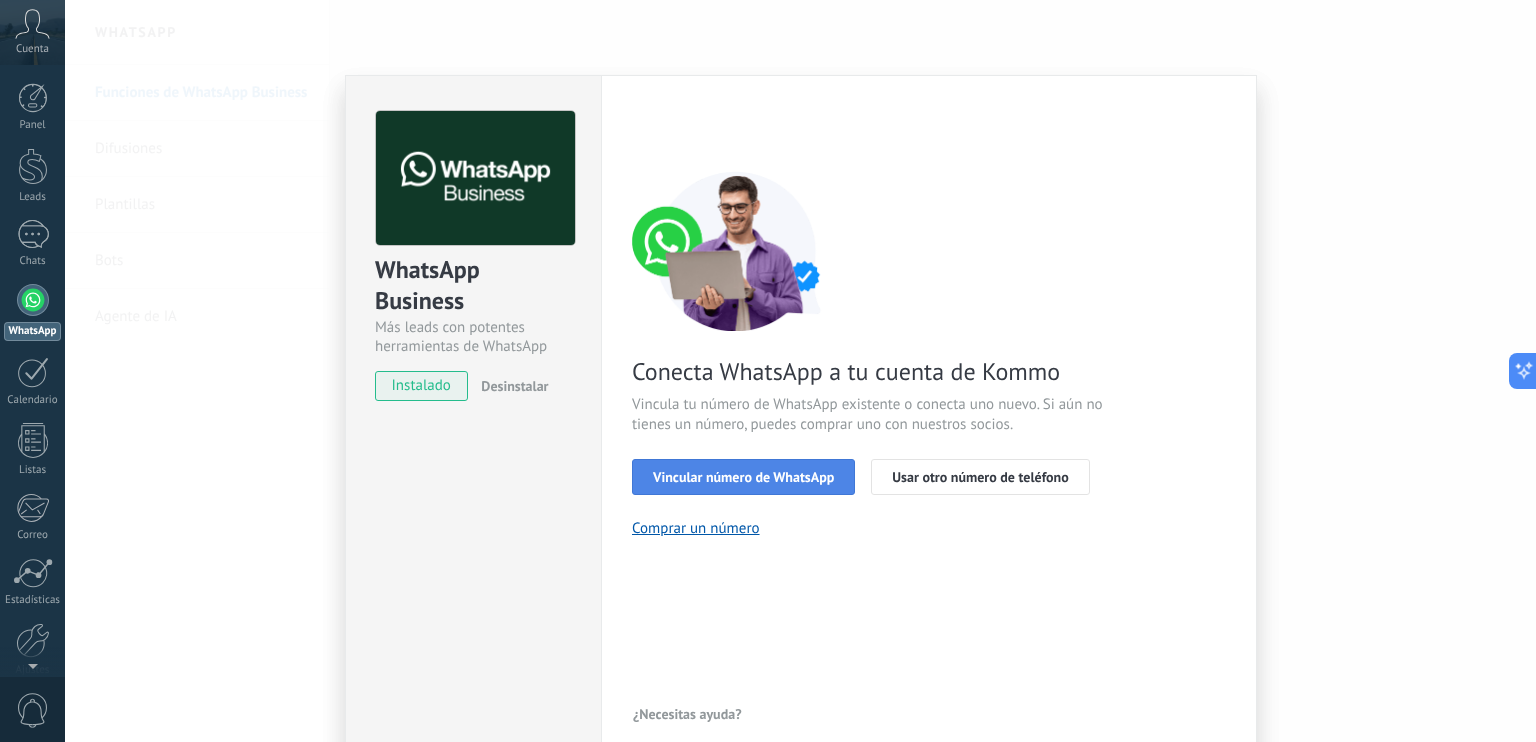 click on "Vincular número de WhatsApp" at bounding box center [743, 477] 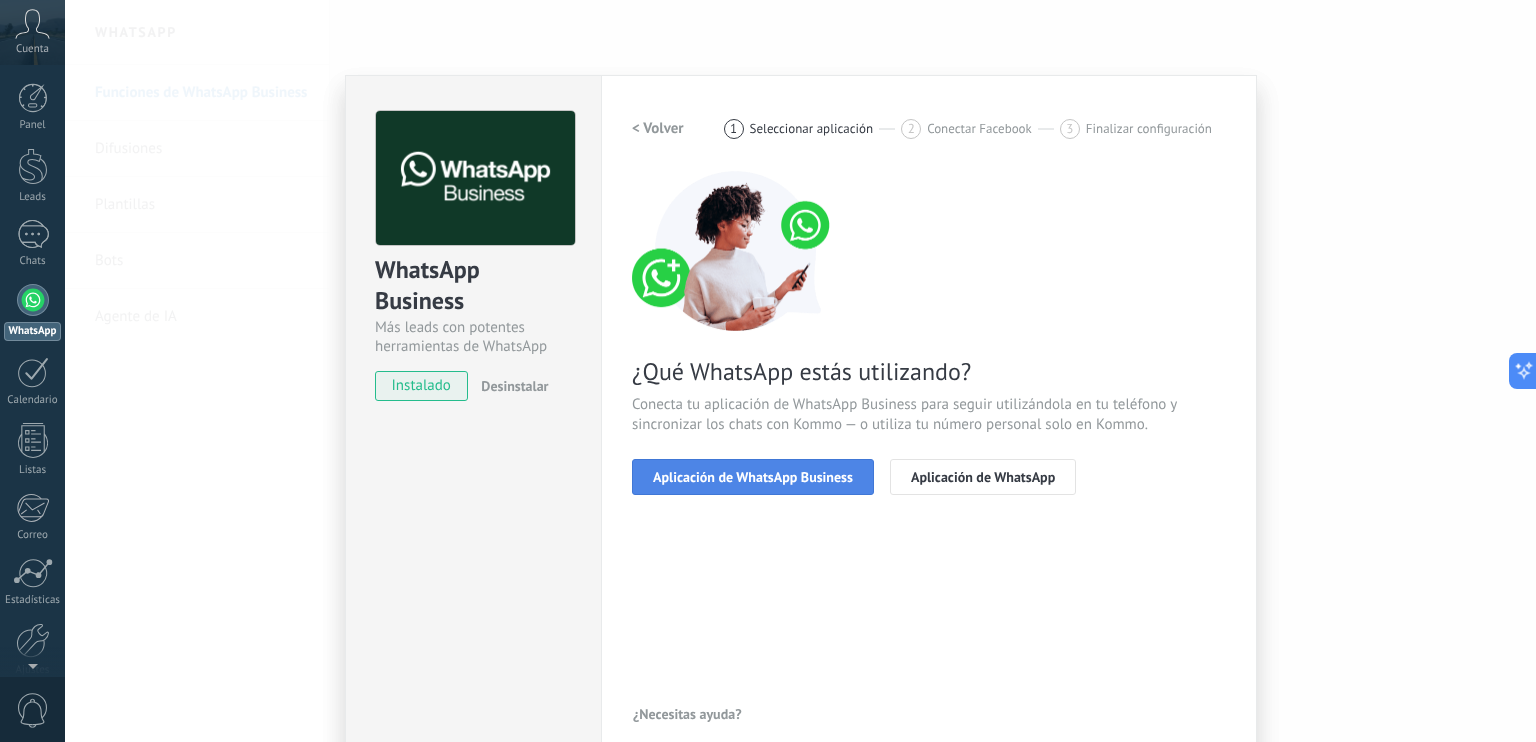 click on "Aplicación de WhatsApp Business" at bounding box center (753, 477) 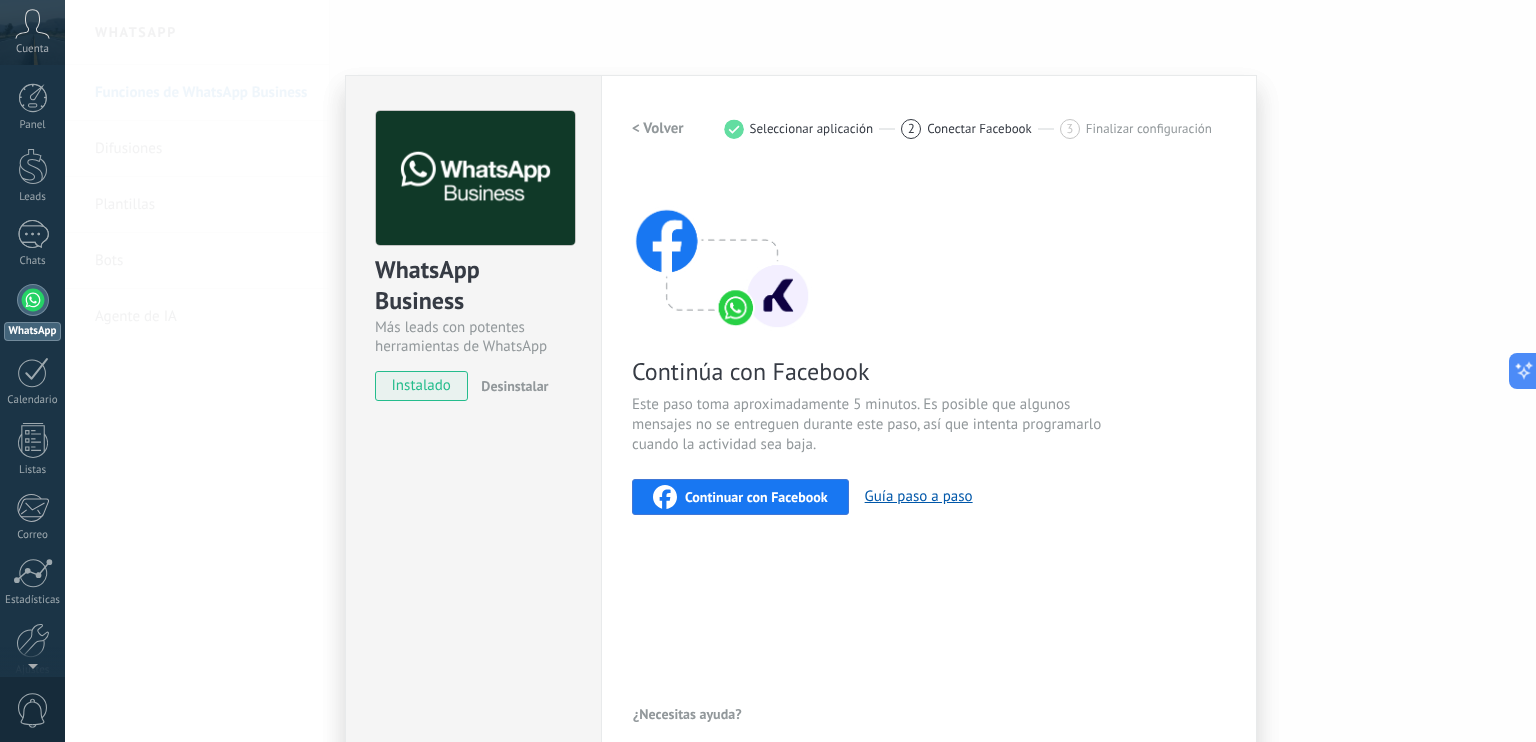 click on "Continuar con Facebook" at bounding box center (740, 497) 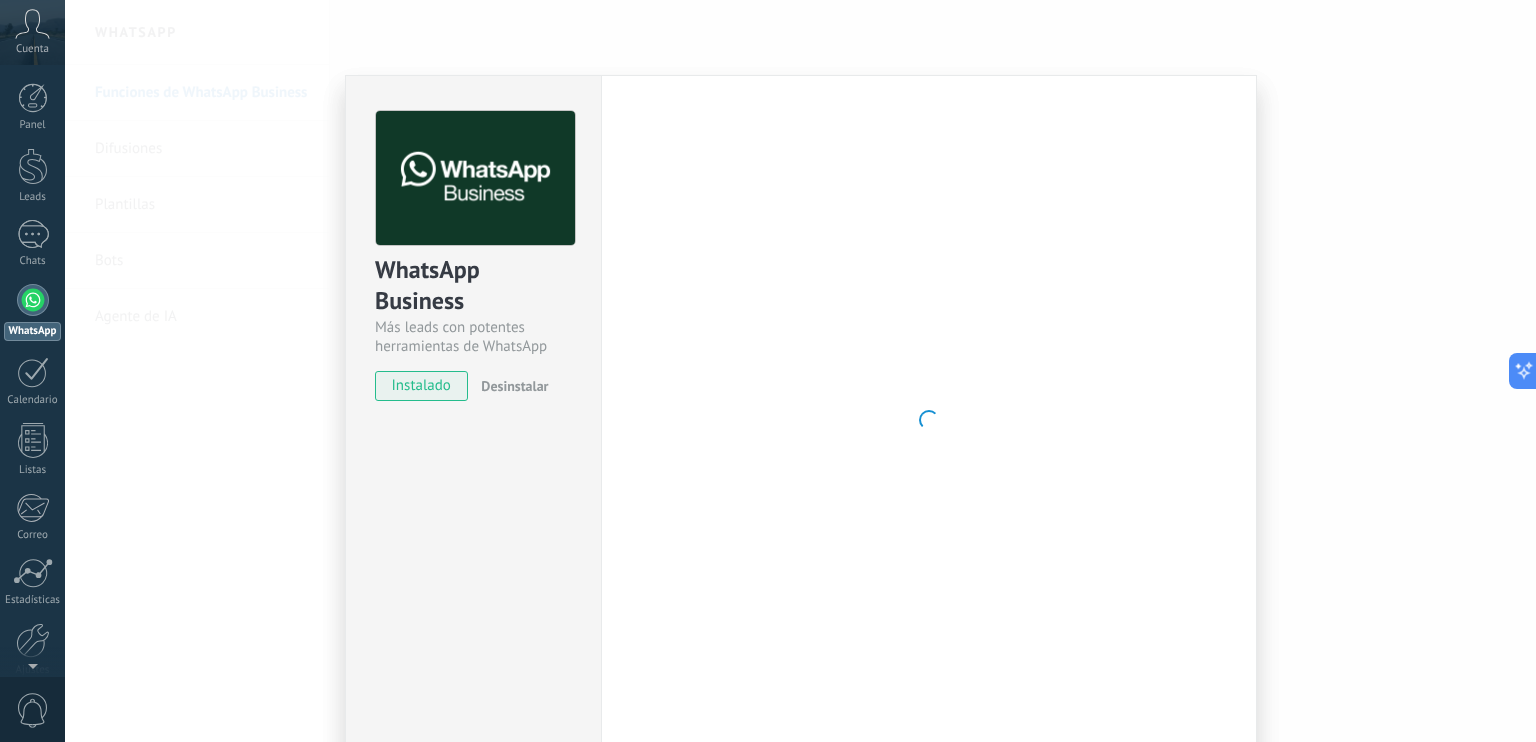 click at bounding box center [33, 300] 